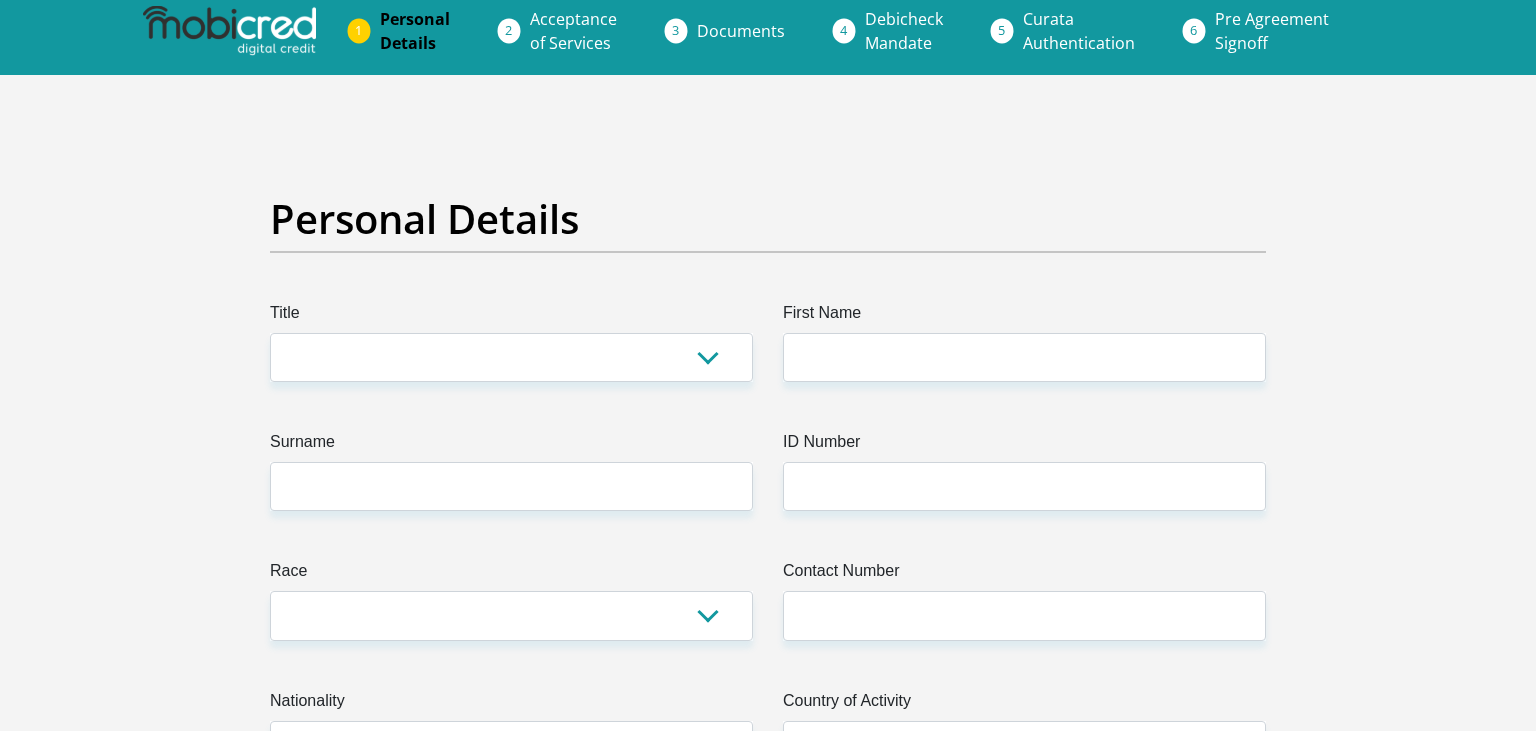 scroll, scrollTop: 0, scrollLeft: 0, axis: both 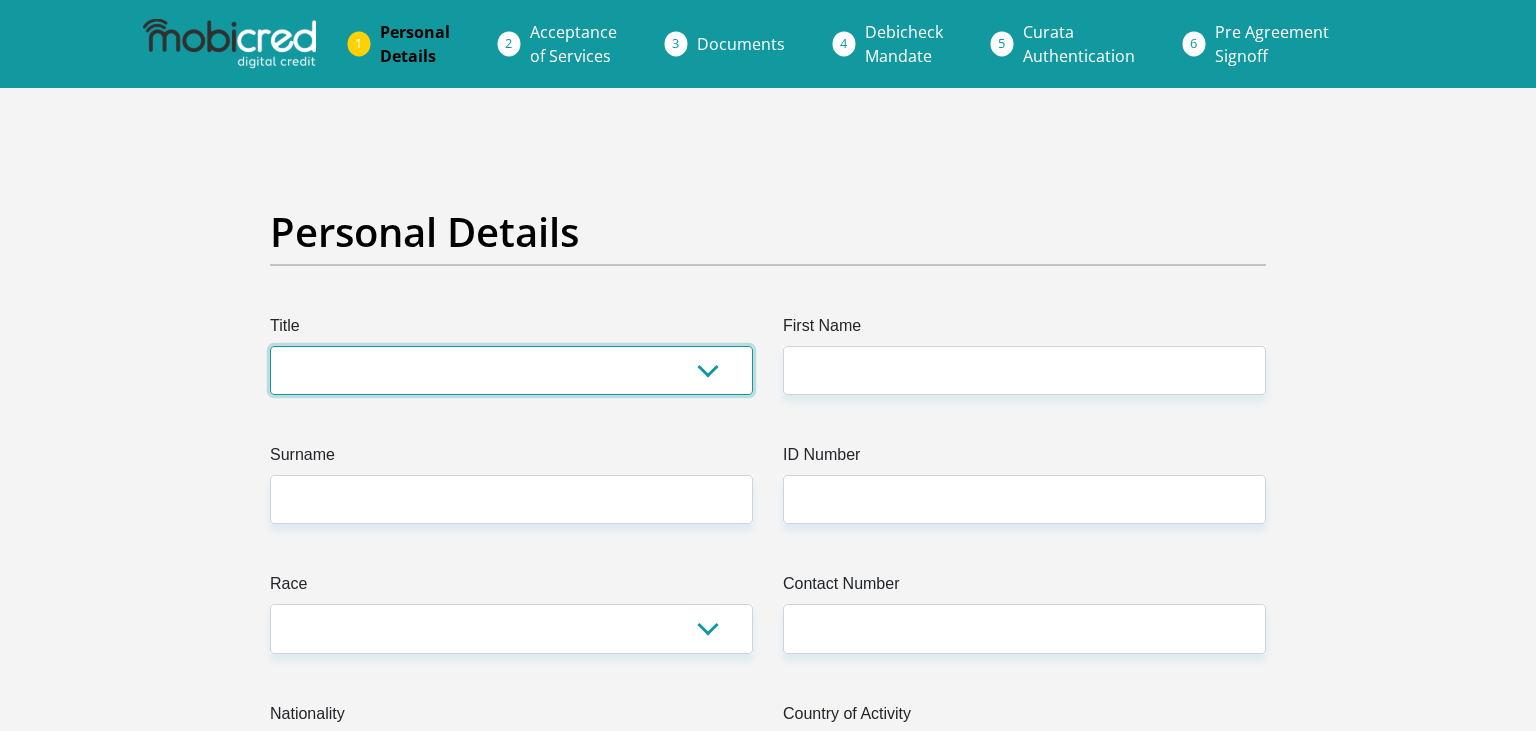 click on "Mr
Ms
Mrs
Dr
Other" at bounding box center [511, 370] 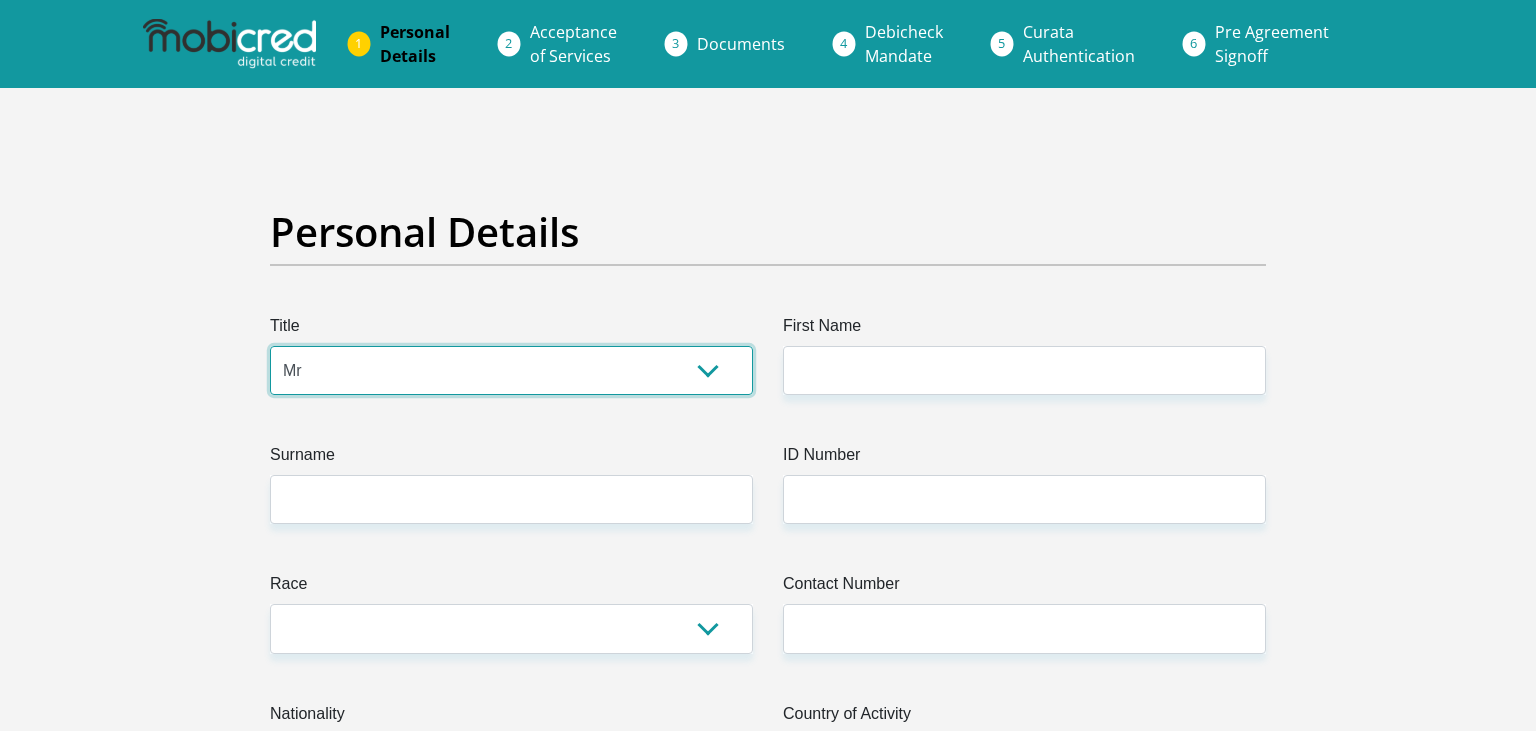 click on "Mr" at bounding box center [0, 0] 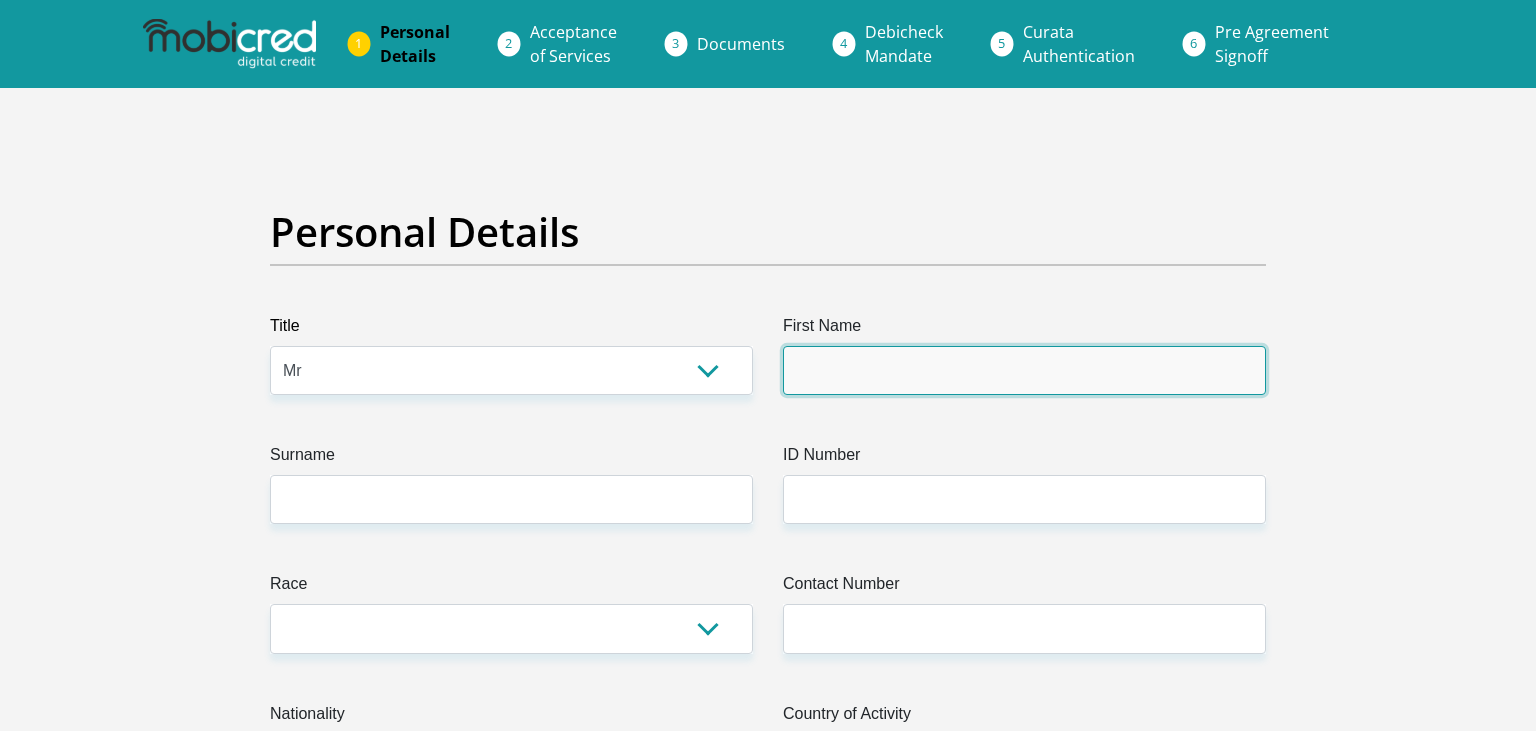 click on "First Name" at bounding box center (1024, 370) 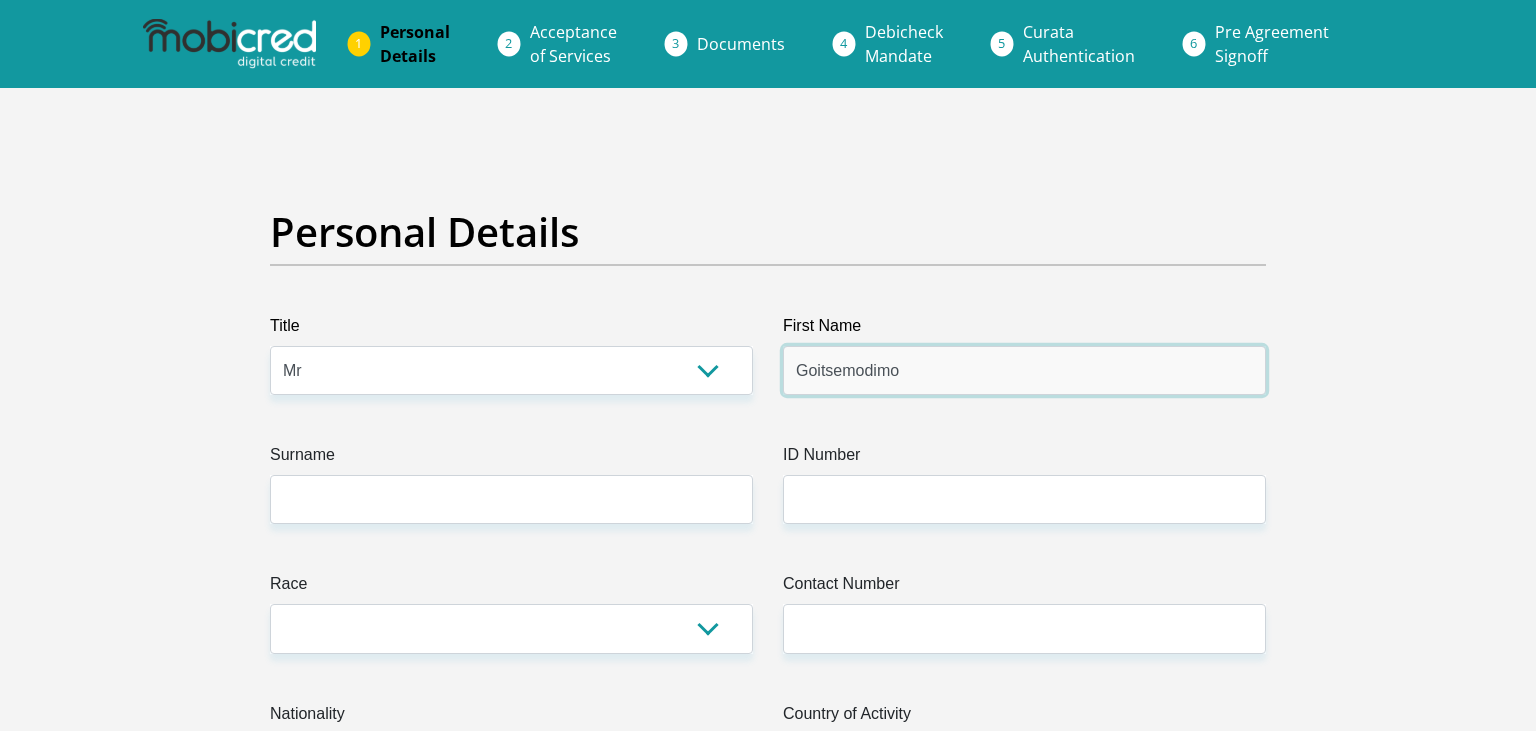 type on "Goitsemodimo" 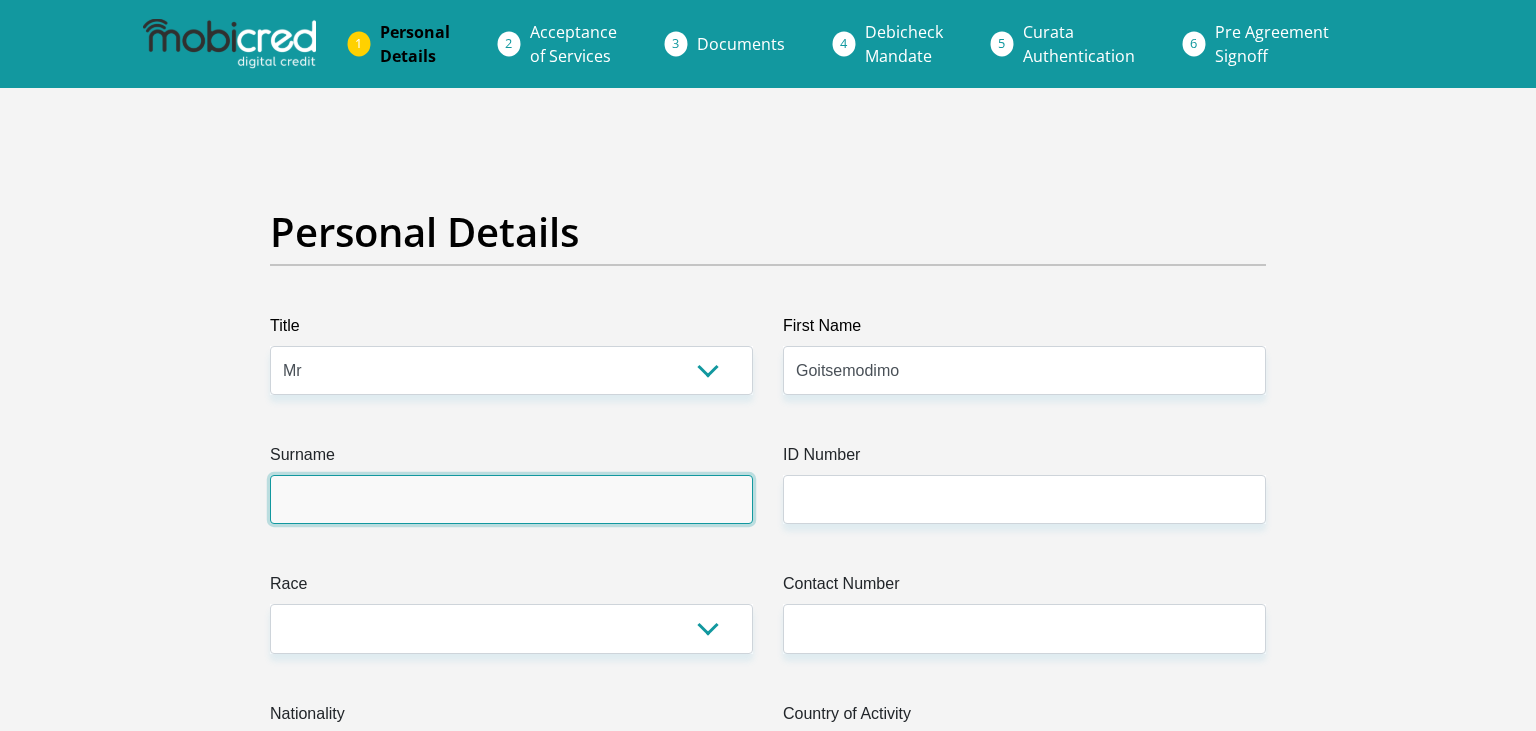click on "Surname" at bounding box center (511, 499) 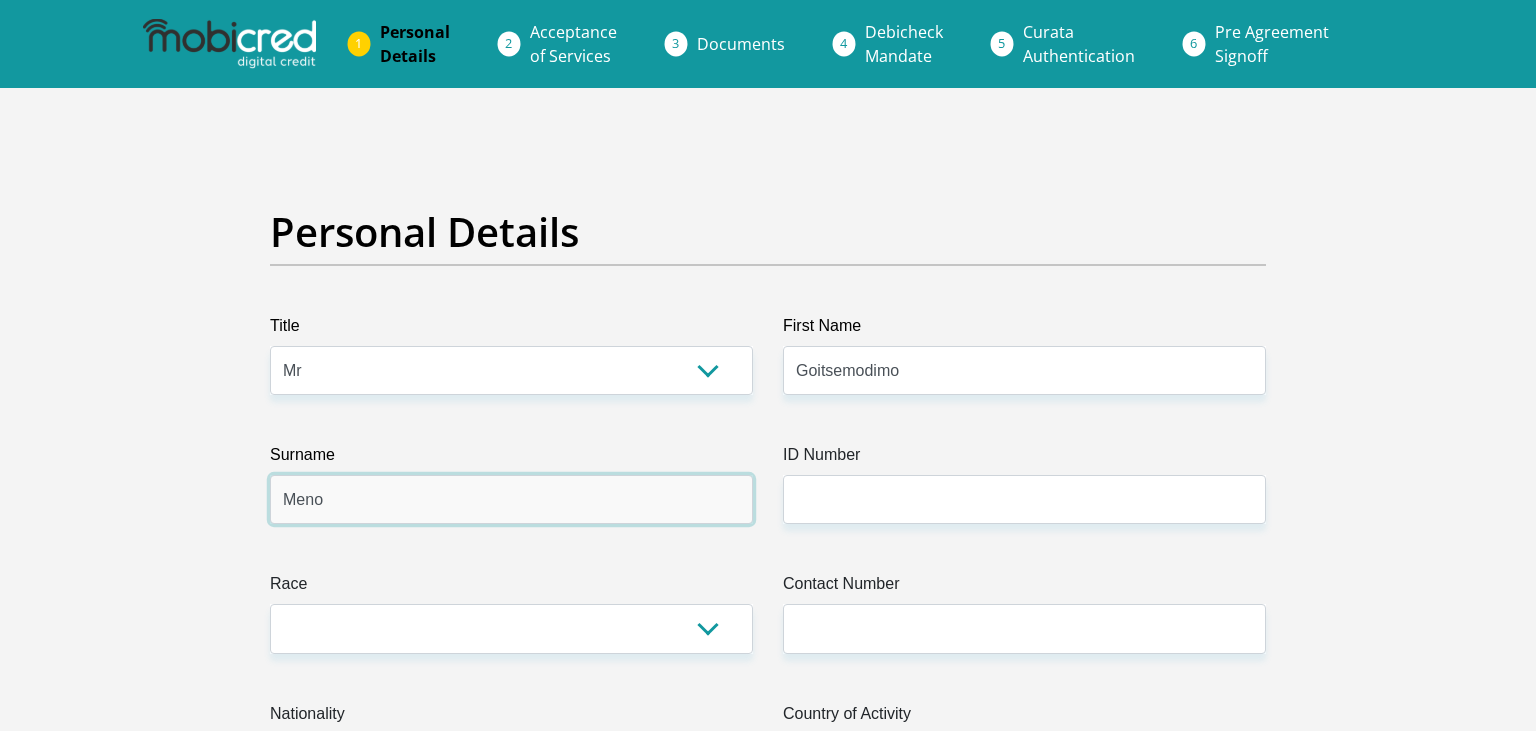 type on "Meno" 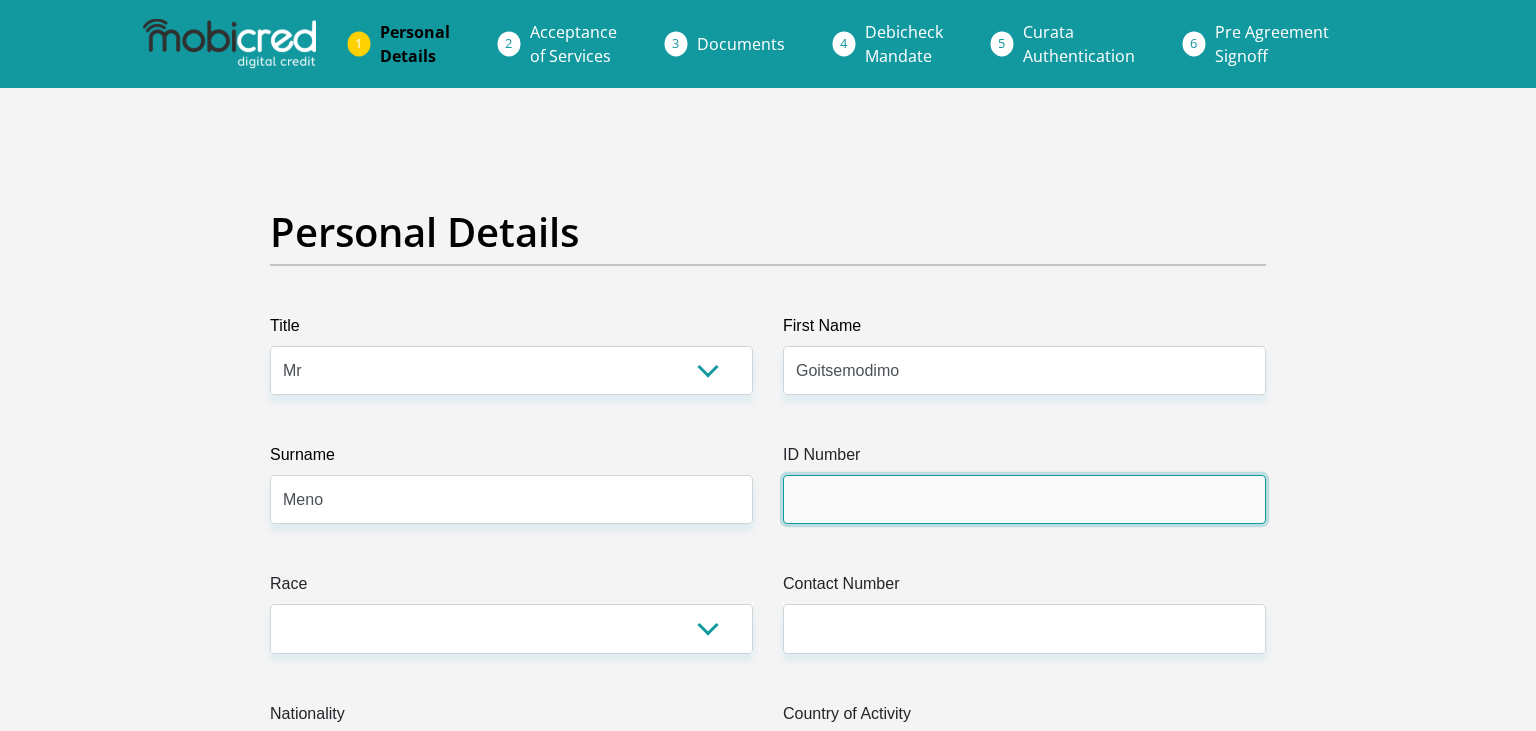 click on "ID Number" at bounding box center [1024, 499] 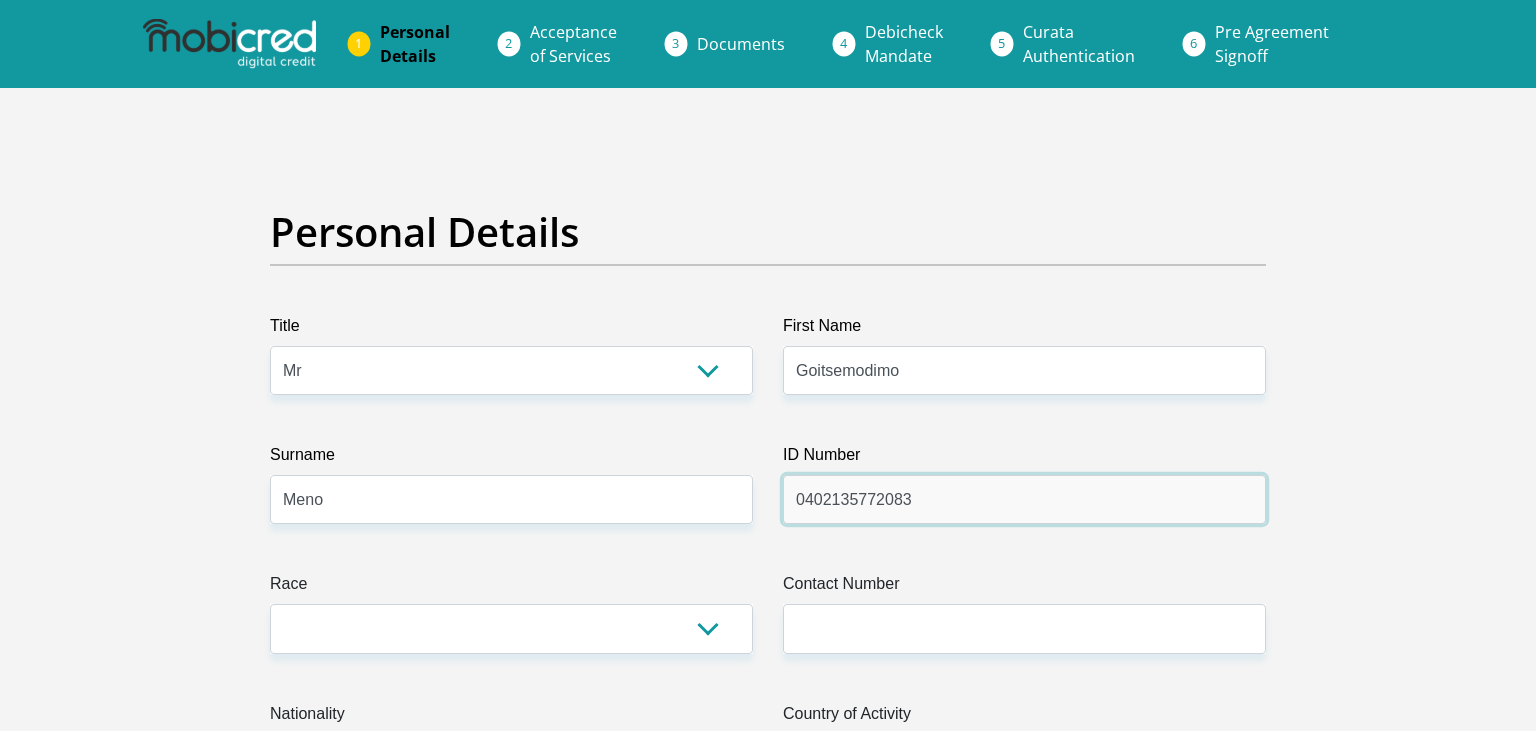 type on "0402135772083" 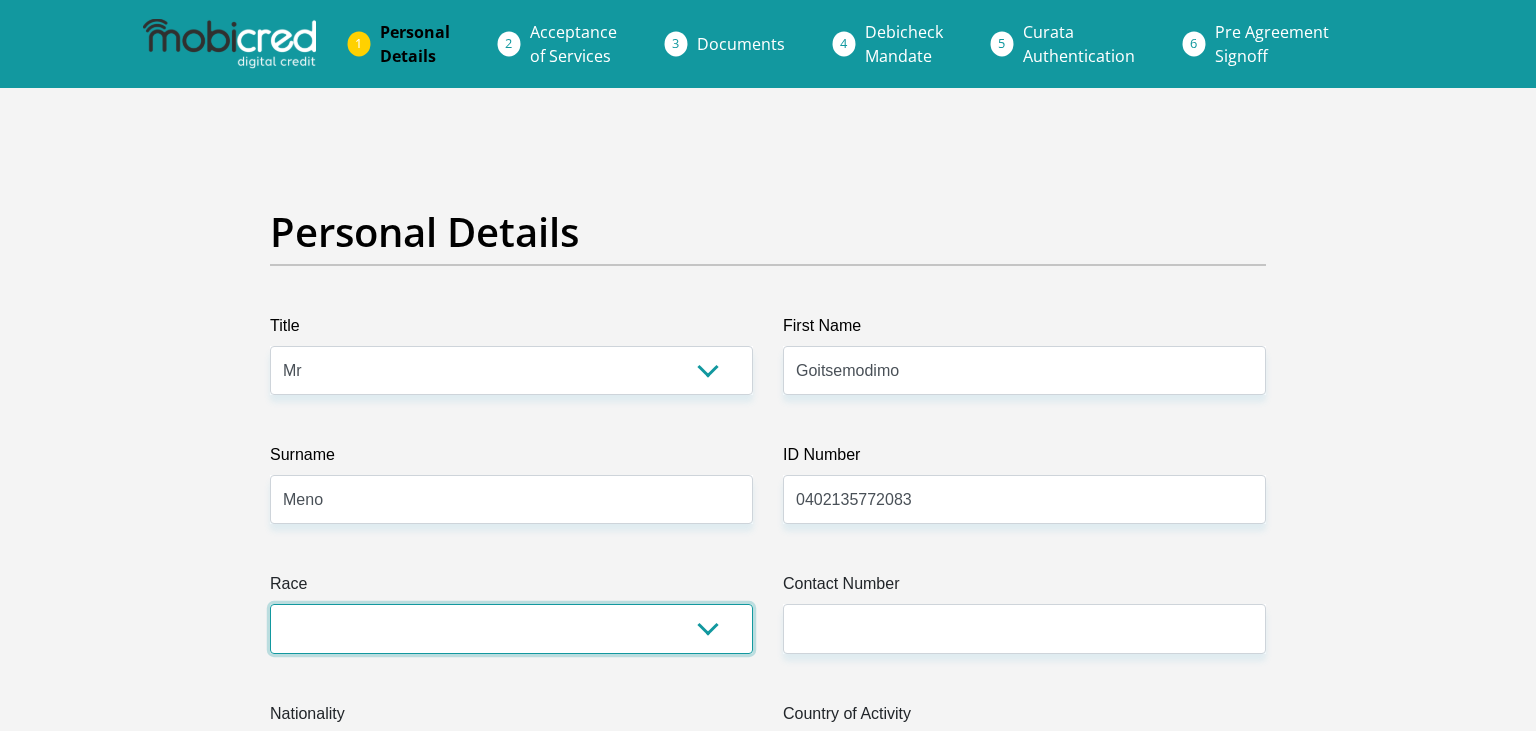 click on "Black
Coloured
Indian
White
Other" at bounding box center [511, 628] 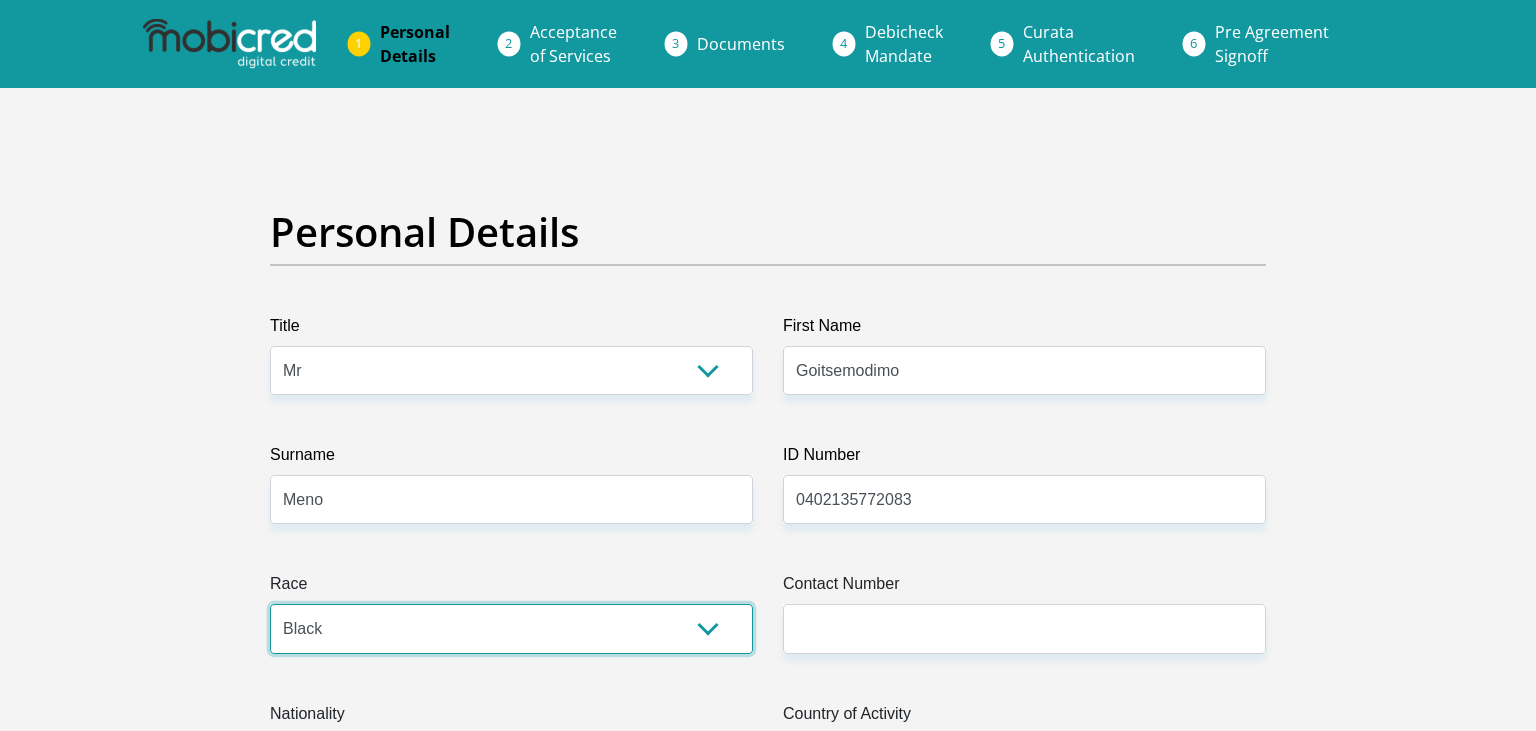 click on "Black" at bounding box center (0, 0) 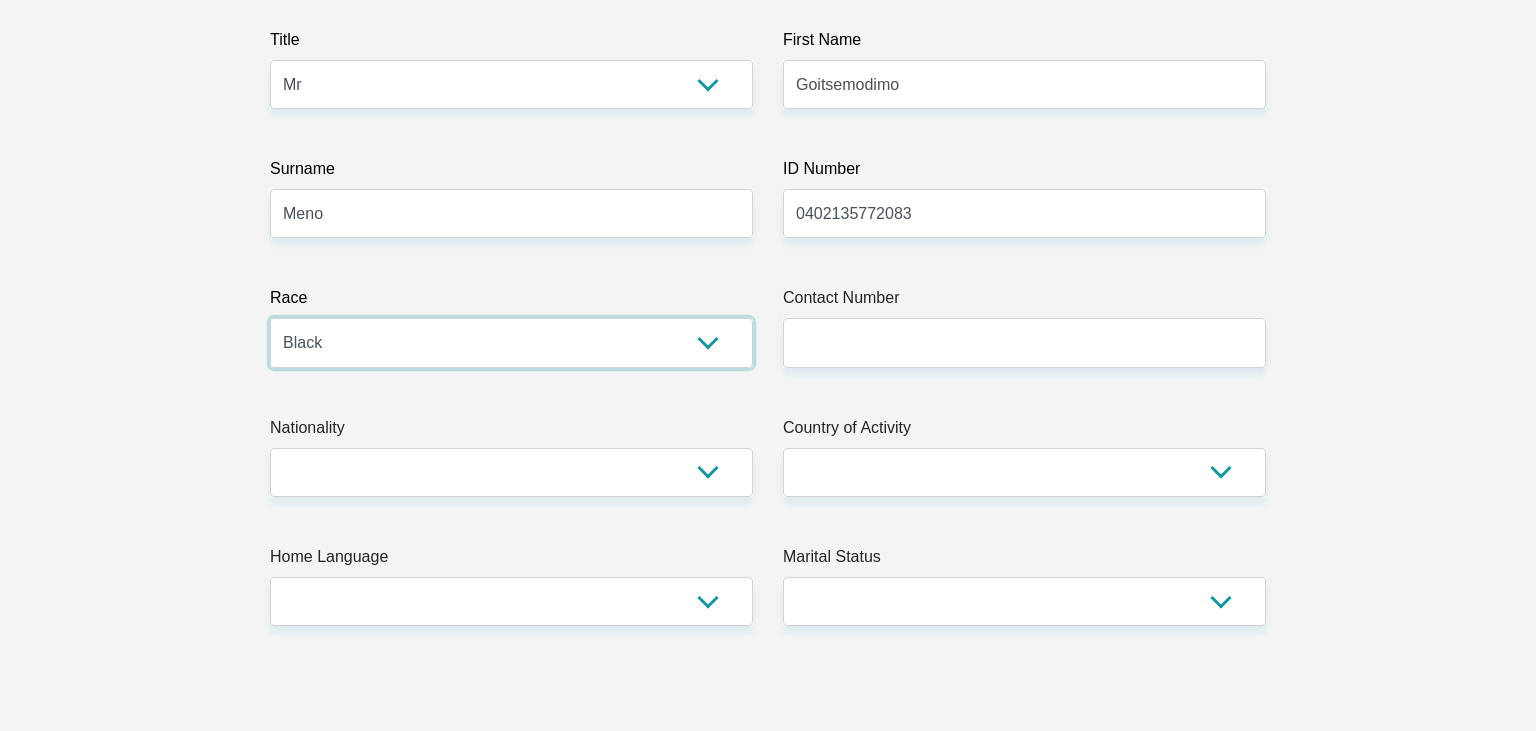 scroll, scrollTop: 301, scrollLeft: 0, axis: vertical 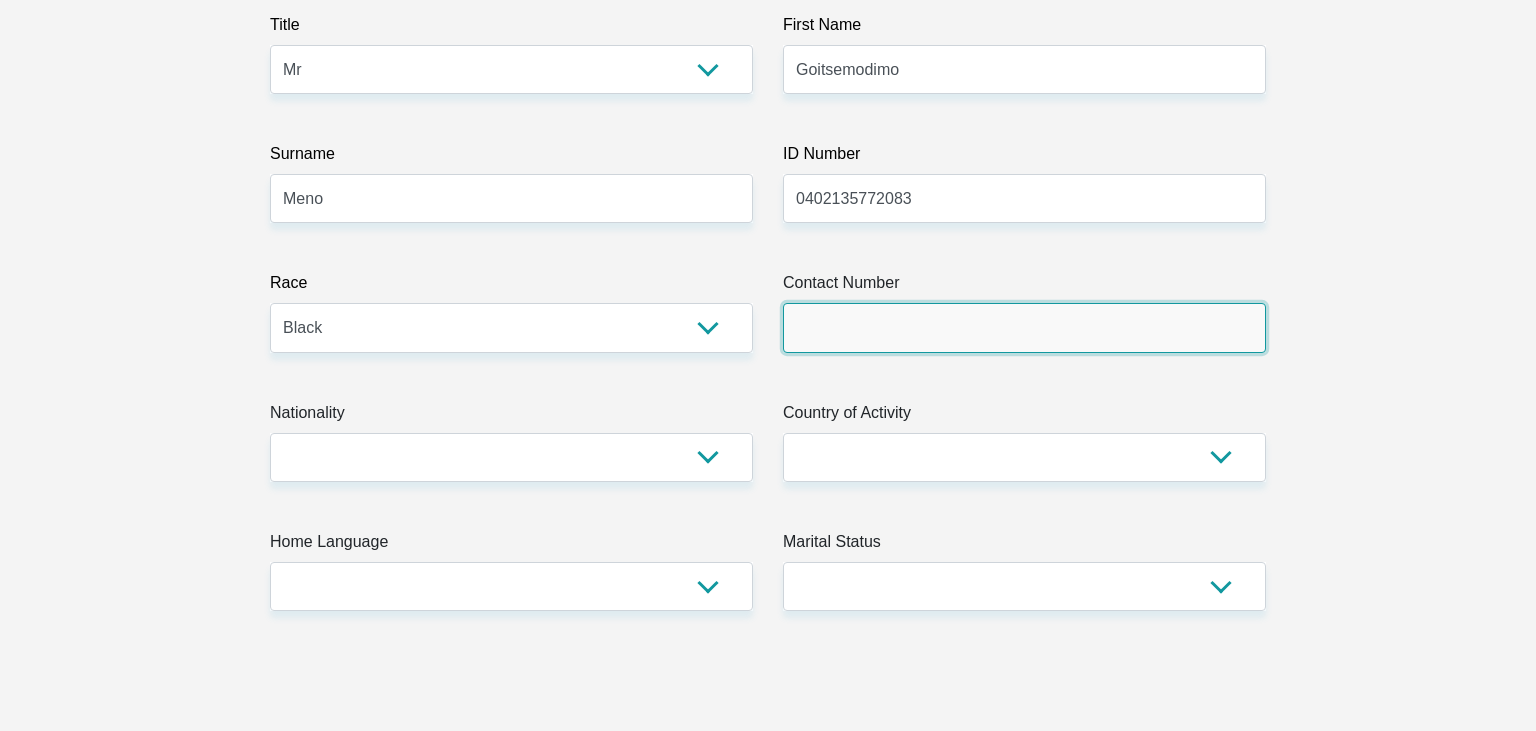 click on "Contact Number" at bounding box center (1024, 327) 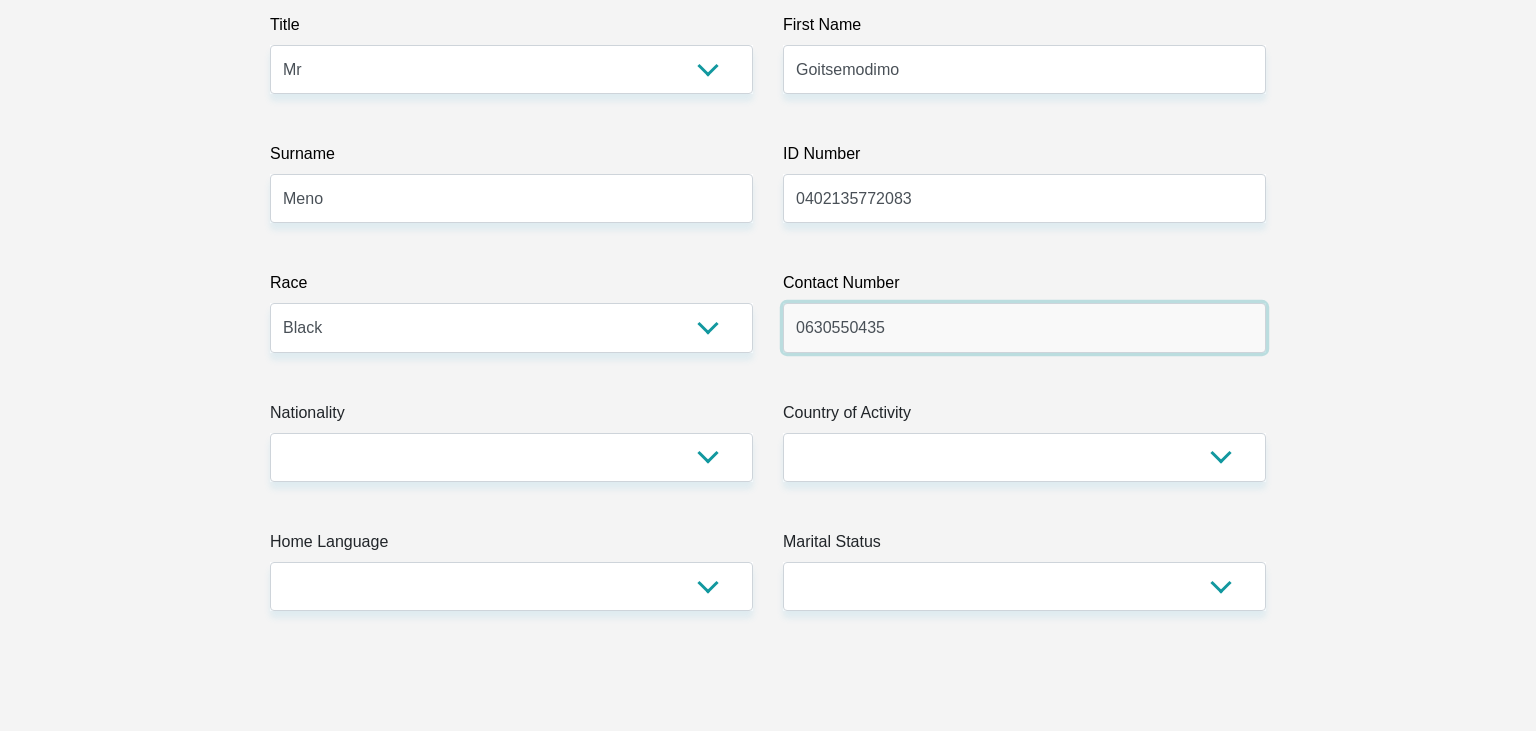 type on "0630550435" 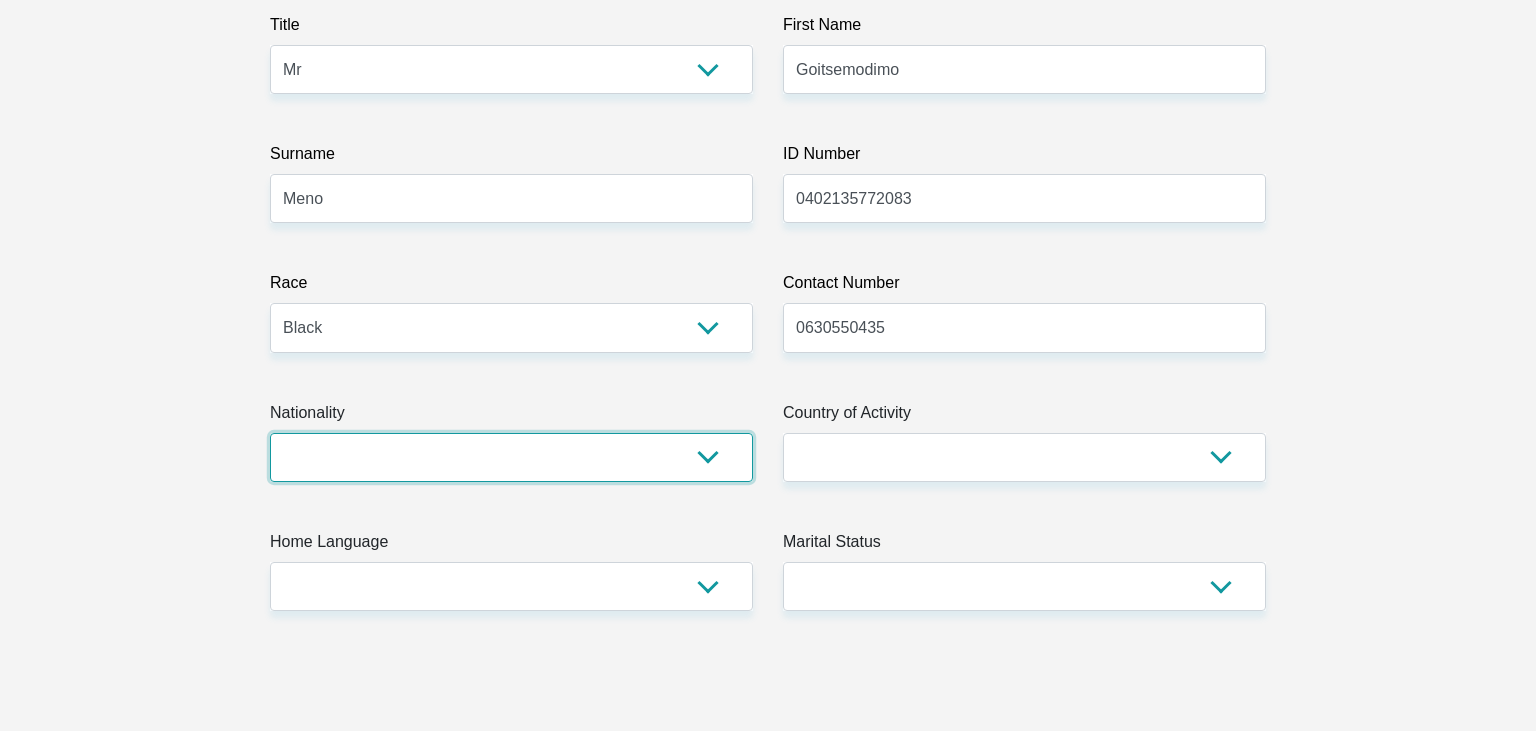click on "South Africa
Afghanistan
Aland Islands
Albania
Algeria
America Samoa
American Virgin Islands
Andorra
Angola
Anguilla
Antarctica
Antigua and Barbuda
Argentina
Armenia
Aruba
Ascension Island
Australia
Austria
Azerbaijan
Bahamas
Bahrain
Bangladesh
Barbados
Chad" at bounding box center (511, 457) 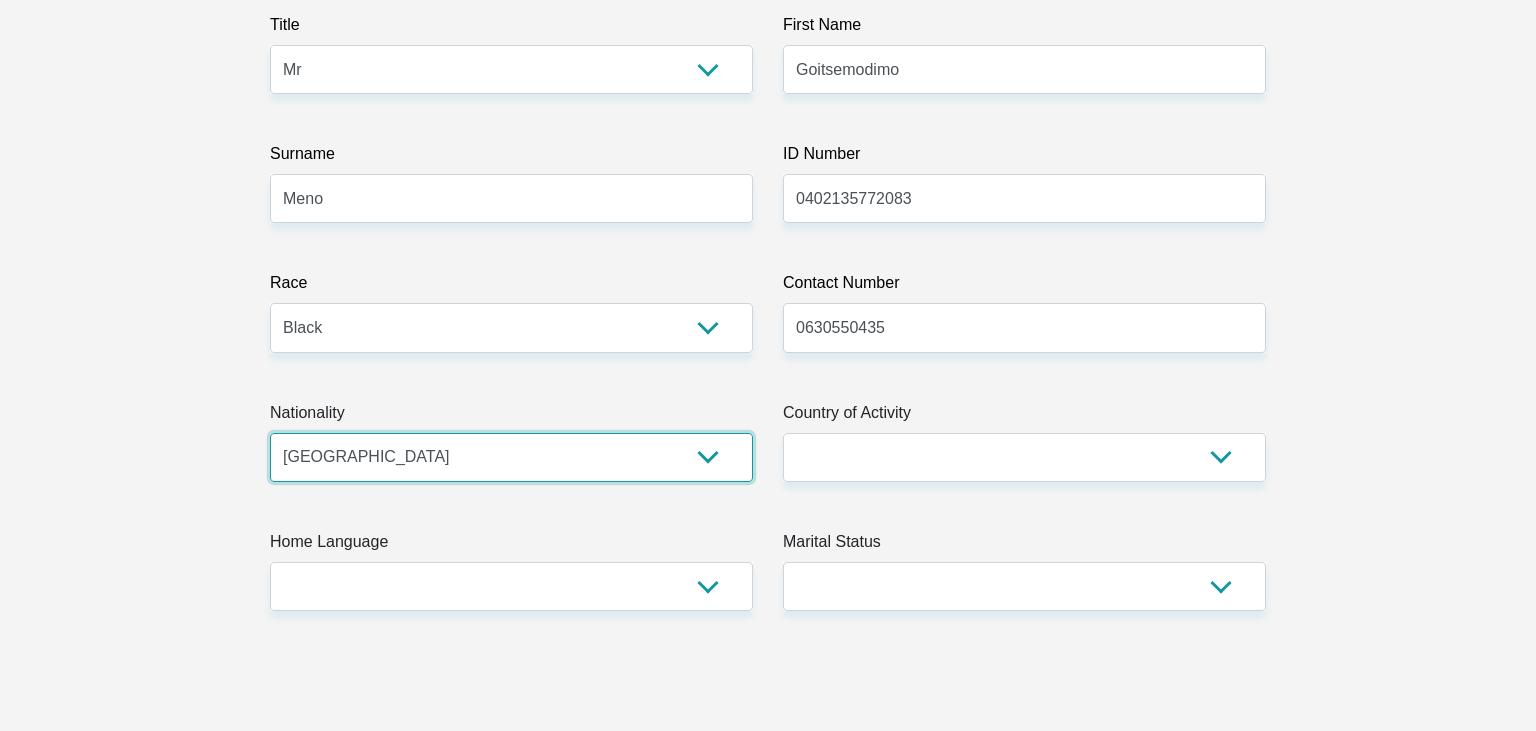 click on "South Africa" at bounding box center [0, 0] 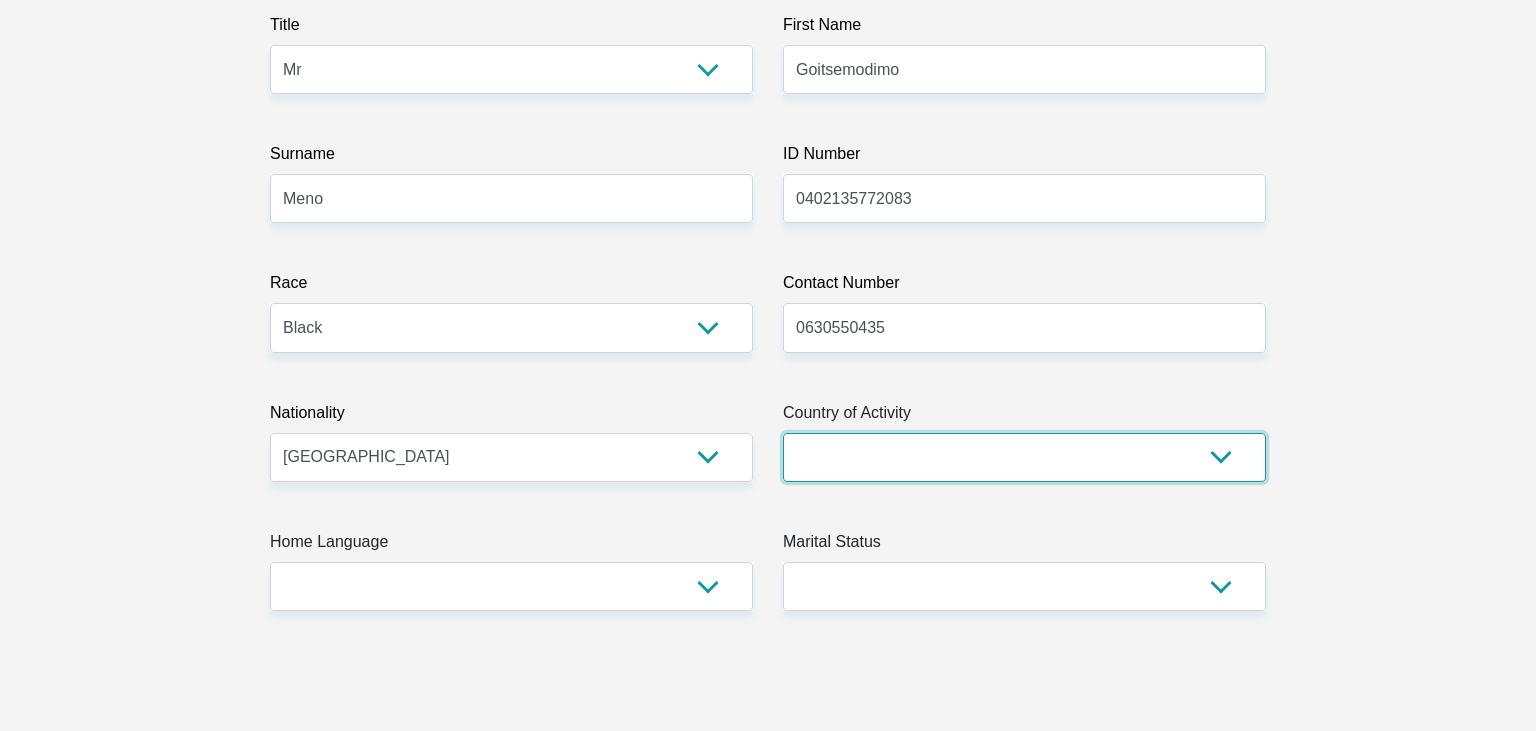 click on "South Africa
Afghanistan
Aland Islands
Albania
Algeria
America Samoa
American Virgin Islands
Andorra
Angola
Anguilla
Antarctica
Antigua and Barbuda
Argentina
Armenia
Aruba
Ascension Island
Australia
Austria
Azerbaijan
Chad" at bounding box center (1024, 457) 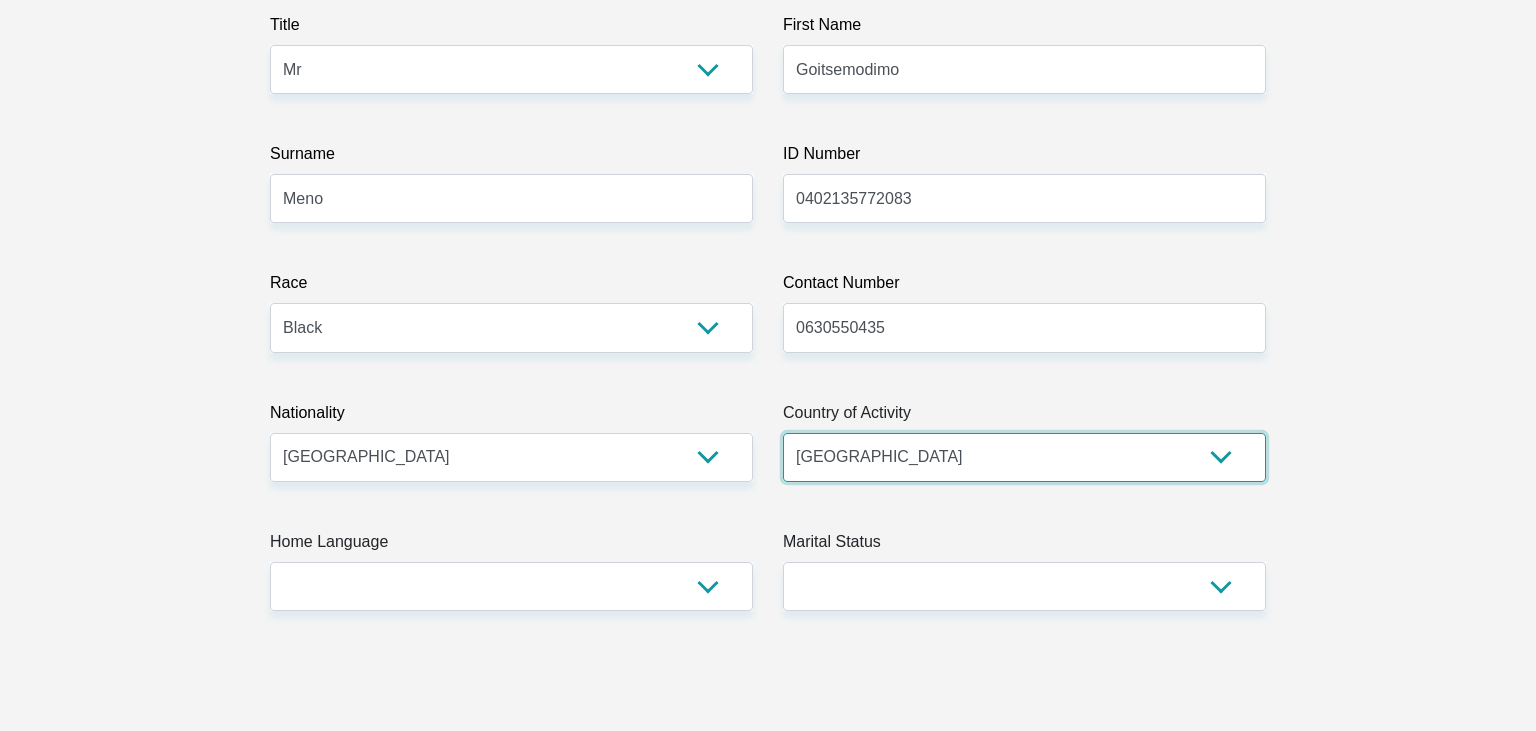 click on "South Africa" at bounding box center [0, 0] 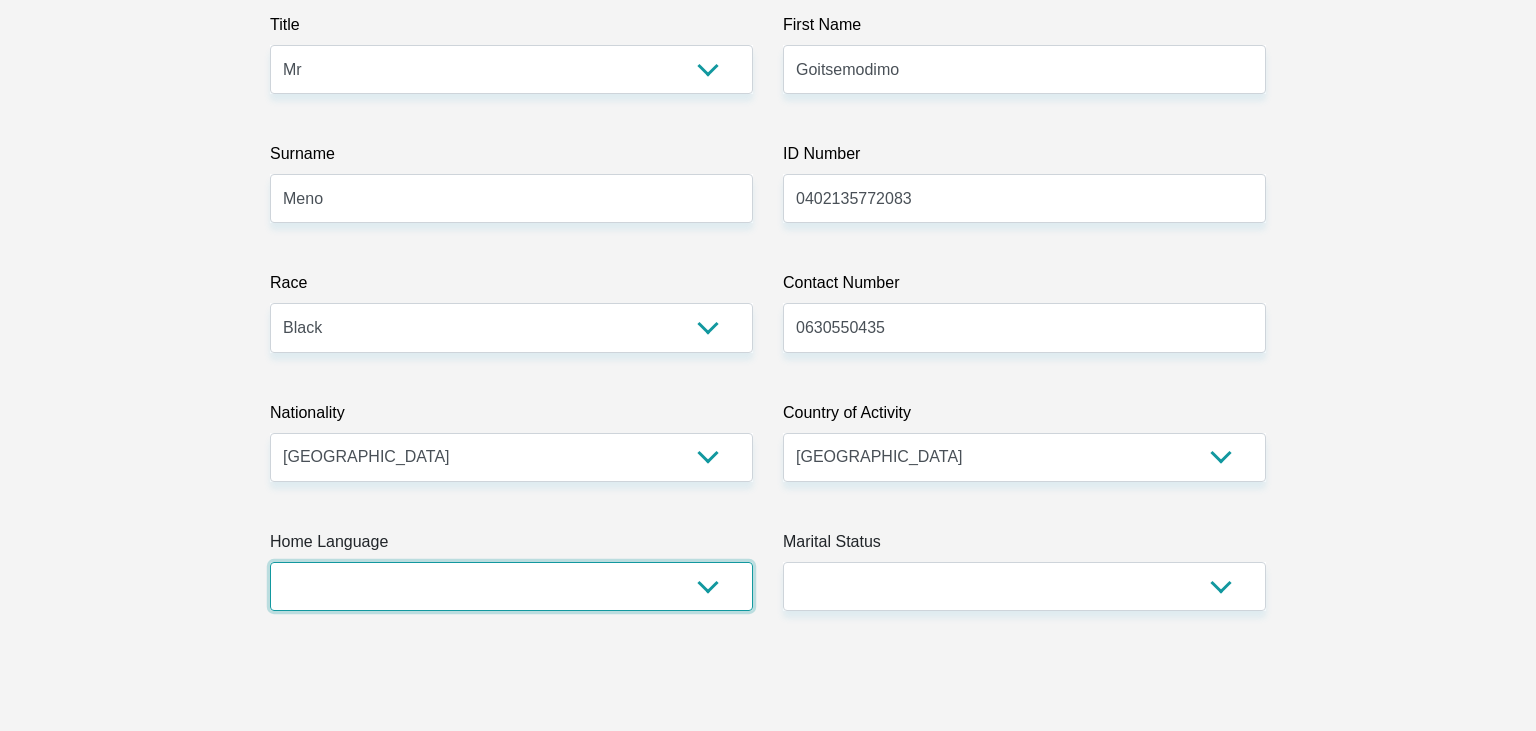click on "Afrikaans
English
Sepedi
South Ndebele
Southern Sotho
Swati
Tsonga
Tswana
Venda
Xhosa
Zulu
Other" at bounding box center (511, 586) 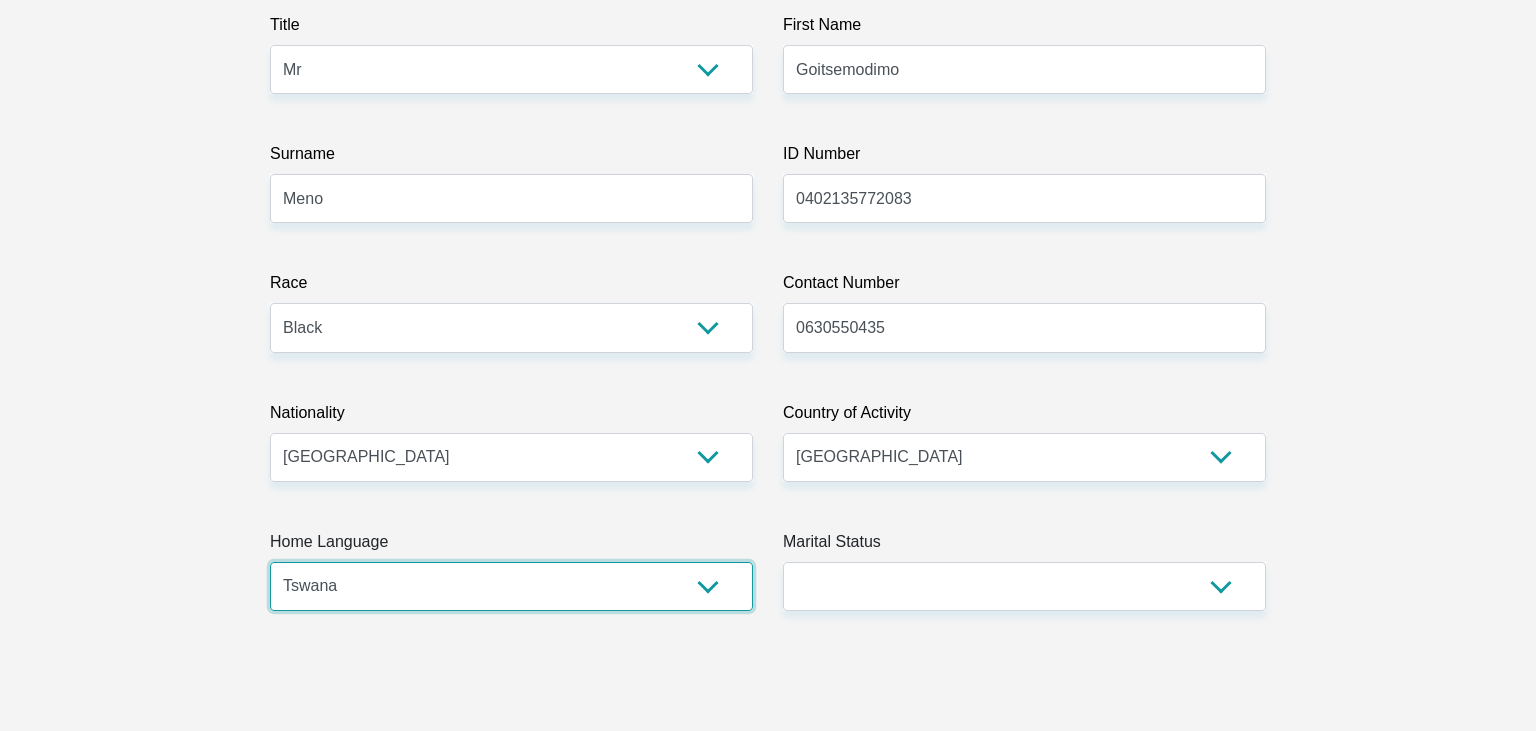 click on "Tswana" at bounding box center (0, 0) 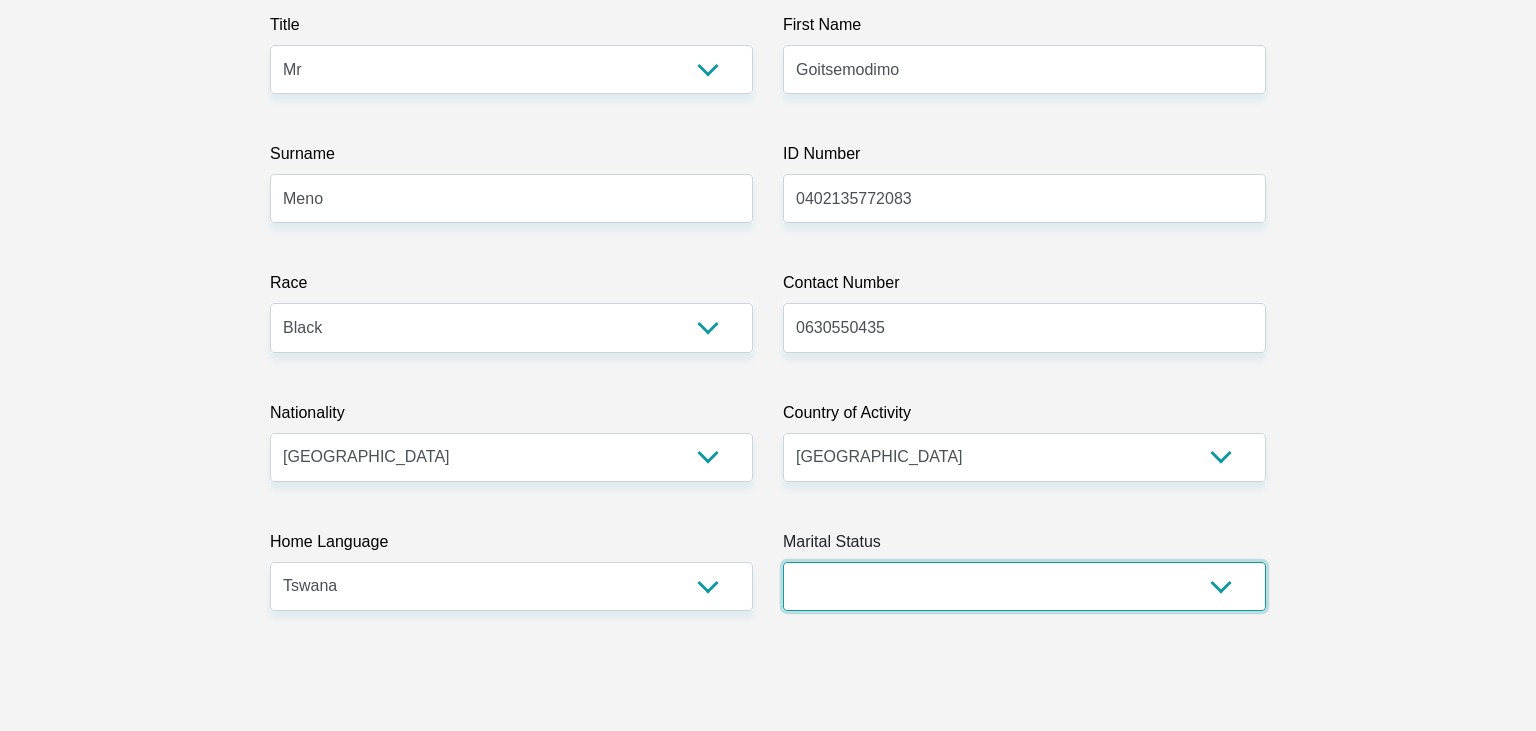 click on "Married ANC
Single
Divorced
Widowed
Married COP or Customary Law" at bounding box center (1024, 586) 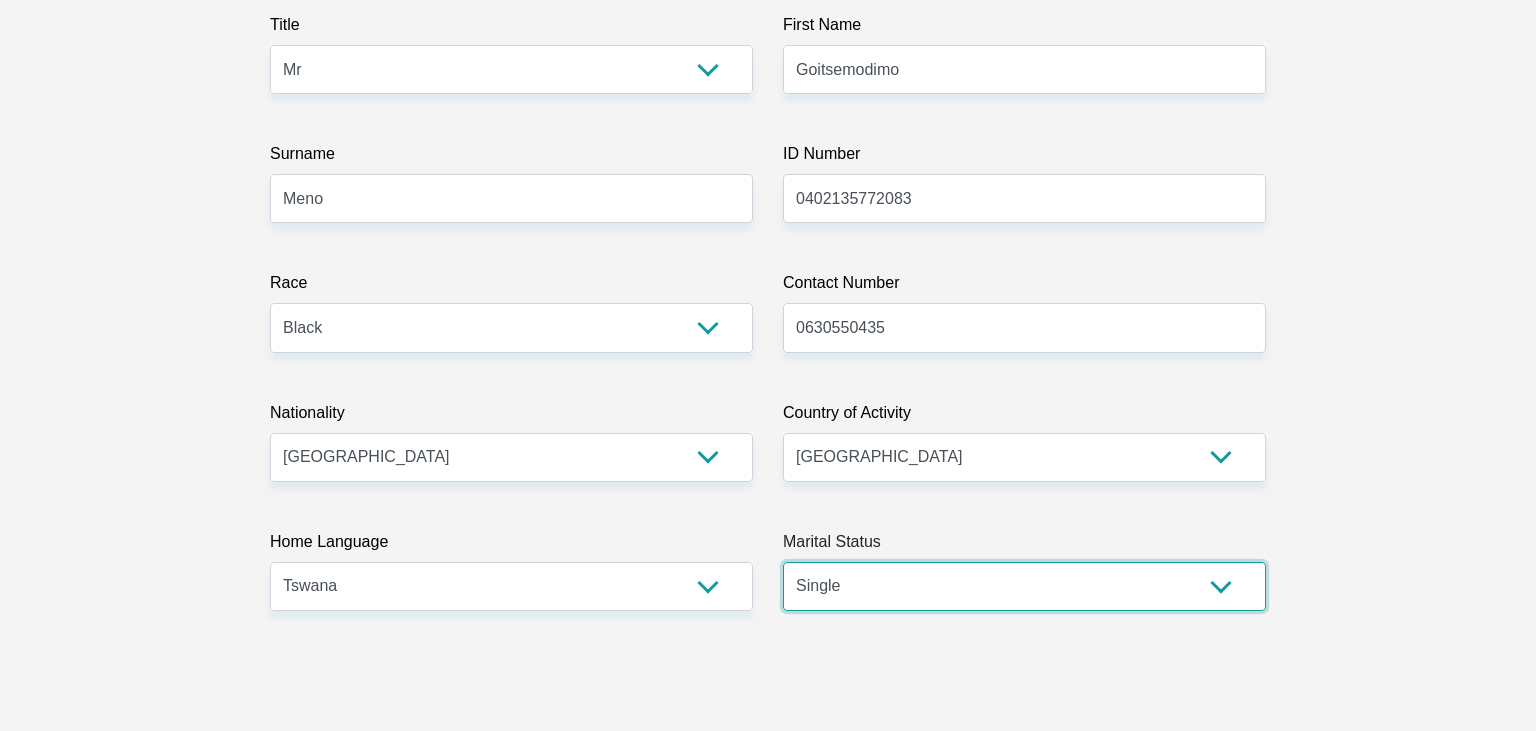 click on "Single" at bounding box center [0, 0] 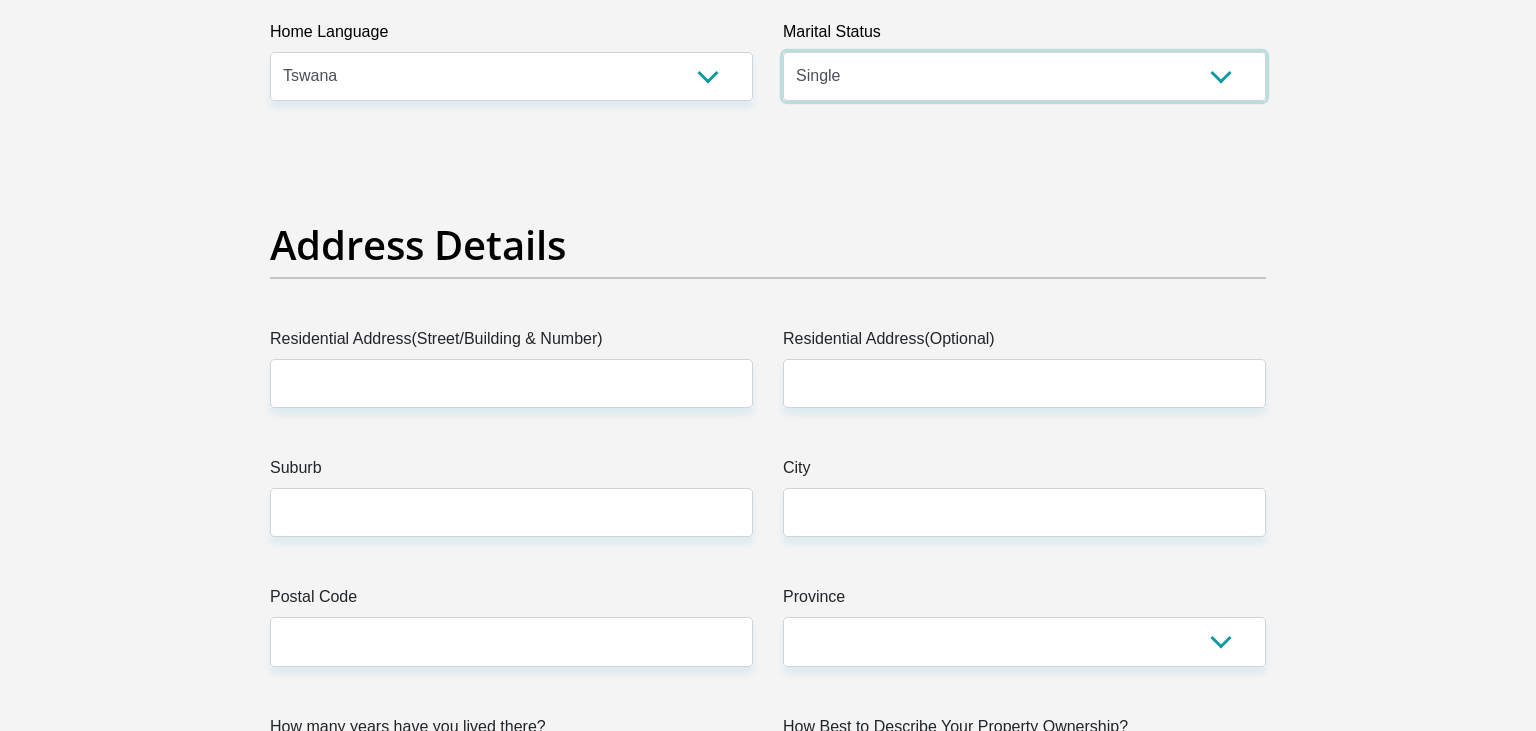 scroll, scrollTop: 812, scrollLeft: 0, axis: vertical 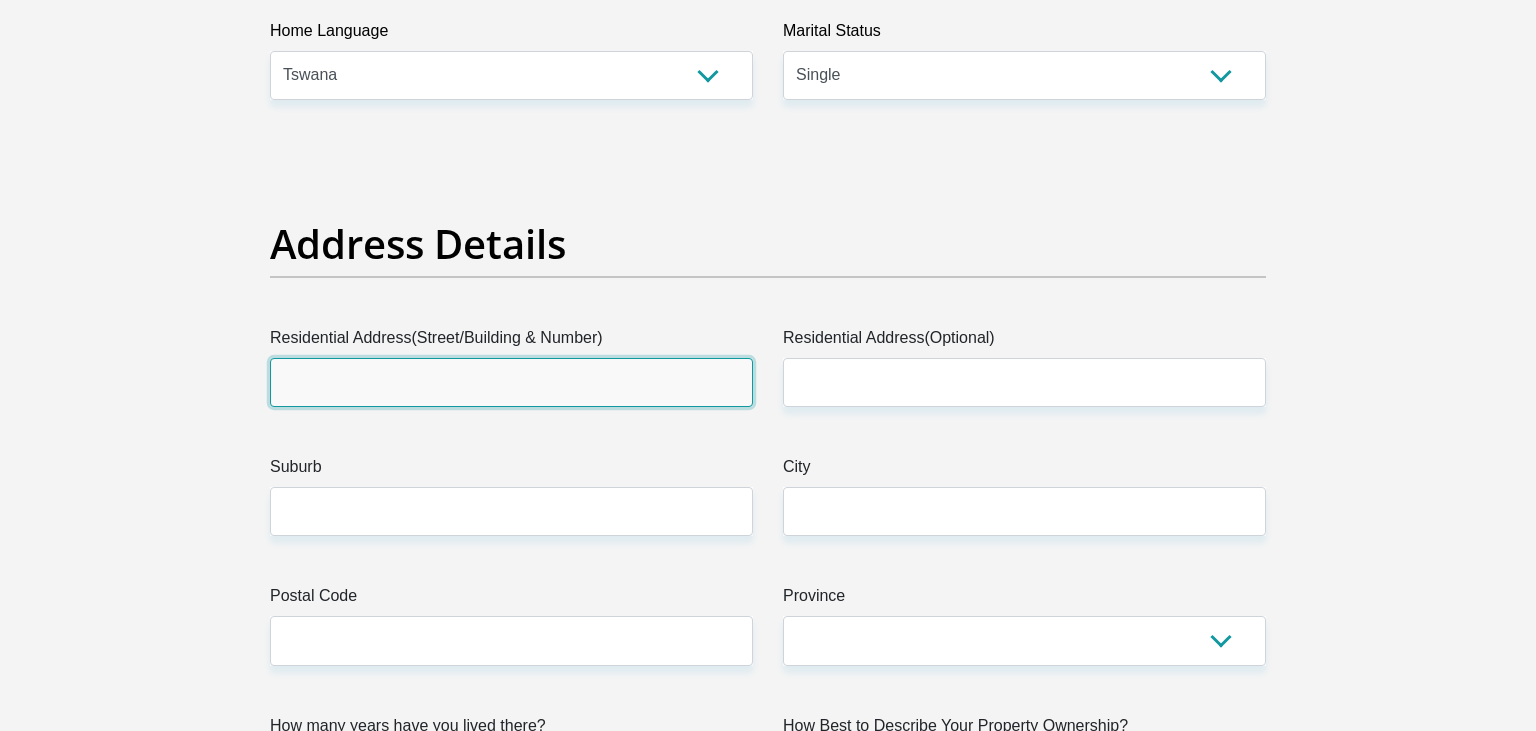 click on "Residential Address(Street/Building & Number)" at bounding box center [511, 382] 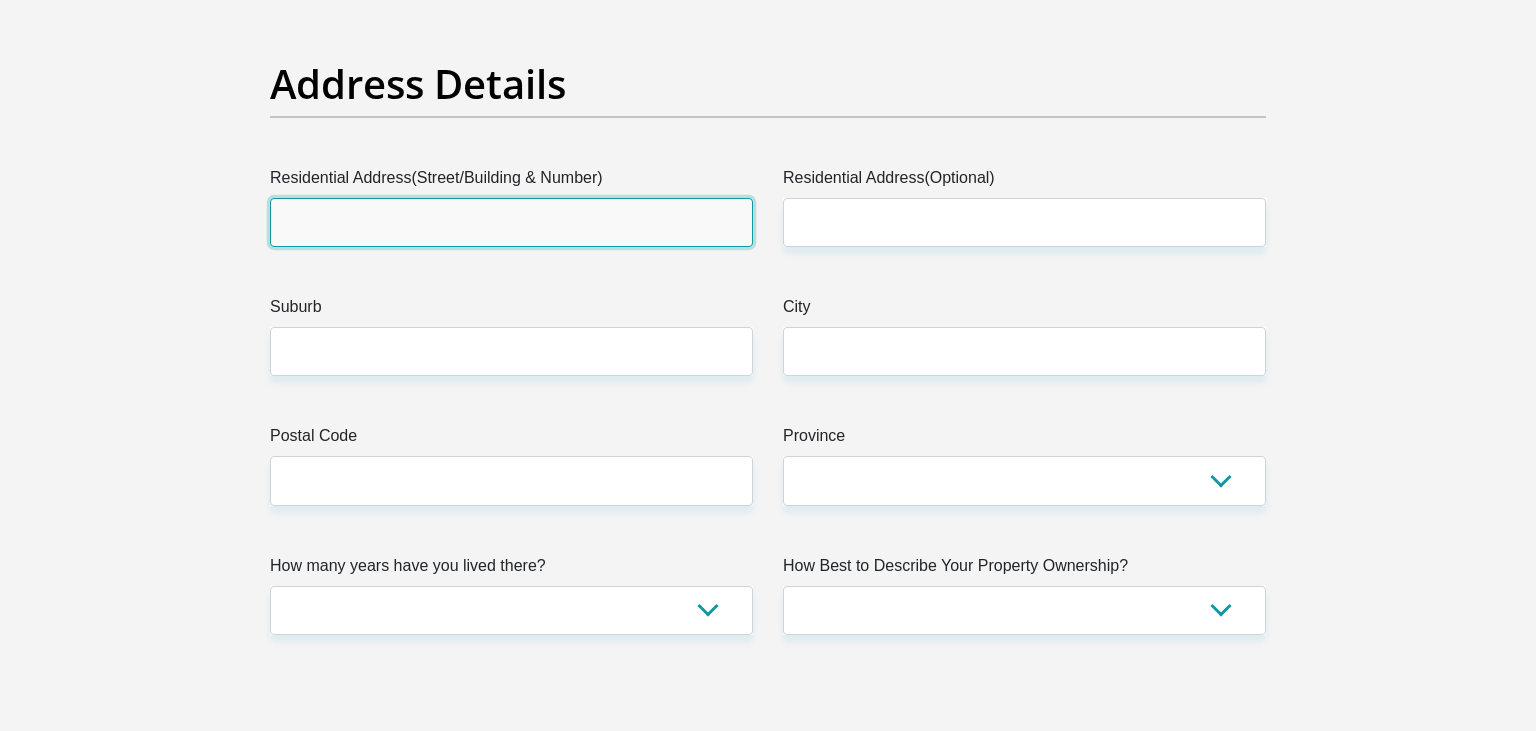 scroll, scrollTop: 992, scrollLeft: 0, axis: vertical 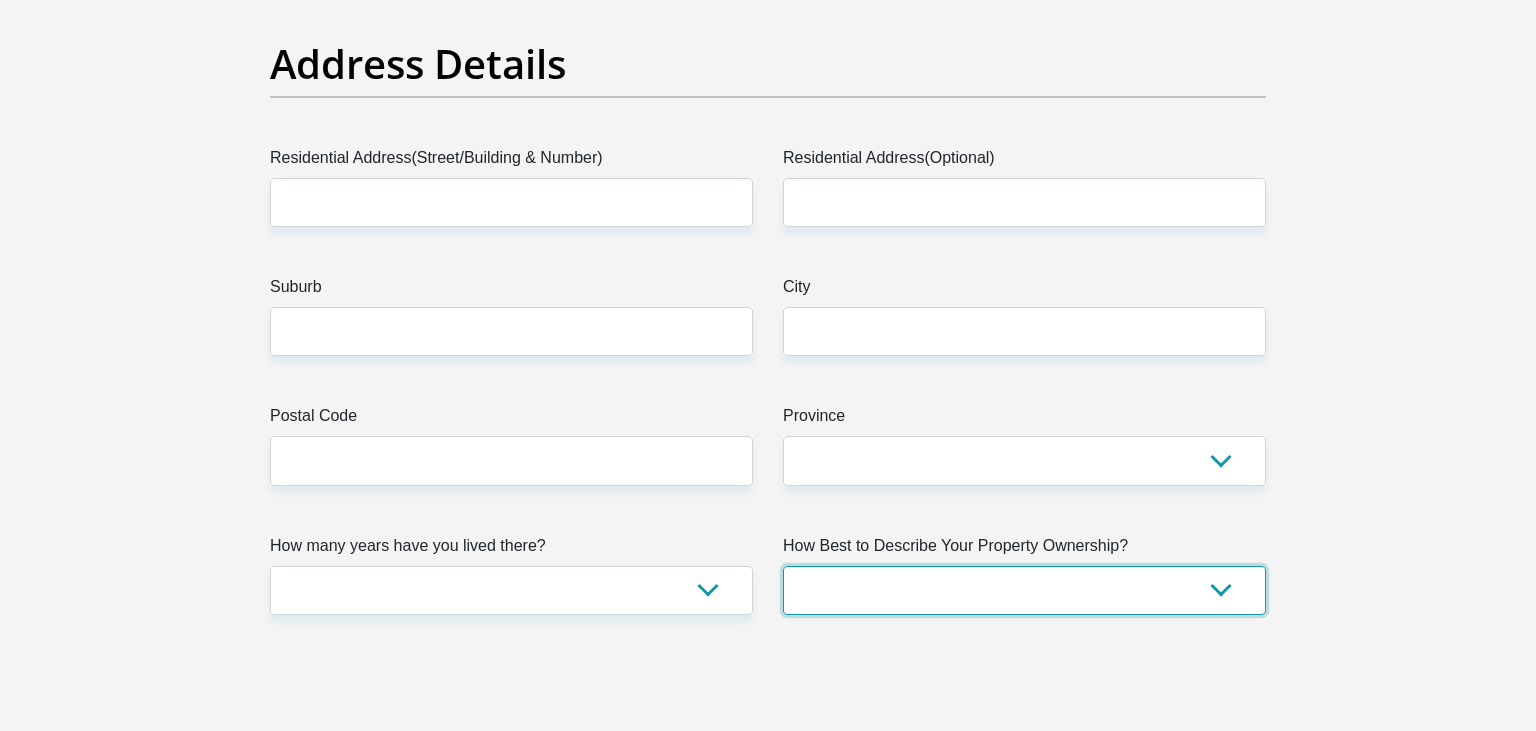 click on "Owned
Rented
Family Owned
Company Dwelling" at bounding box center (1024, 590) 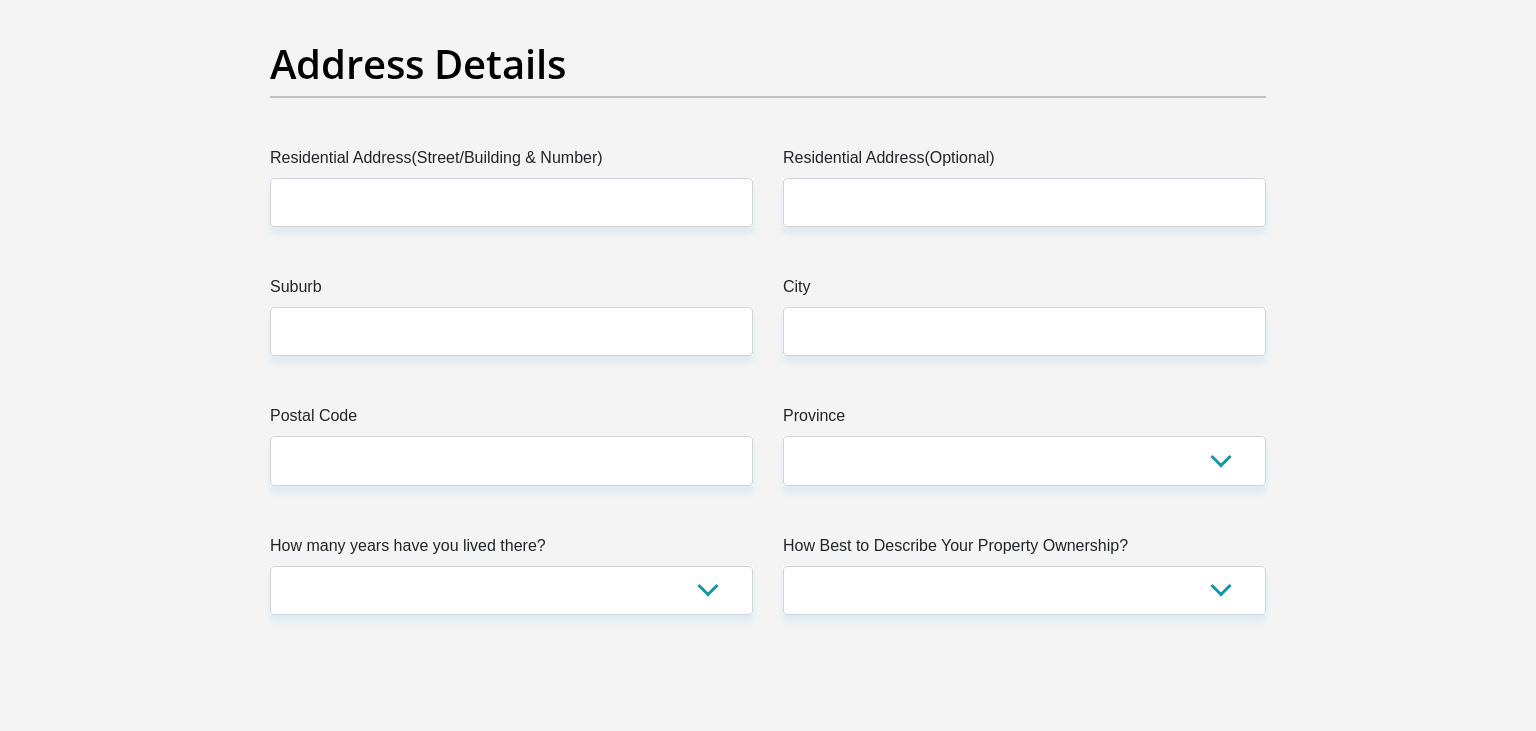 click on "Personal Details
Title
Mr
Ms
Mrs
Dr
Other
First Name
Goitsemodimo
Surname
Meno
ID Number
0402135772083
Please input valid ID number
Race
Black
Coloured
Indian
White
Other
Contact Number
0630550435
Please input valid contact number" at bounding box center (768, 2581) 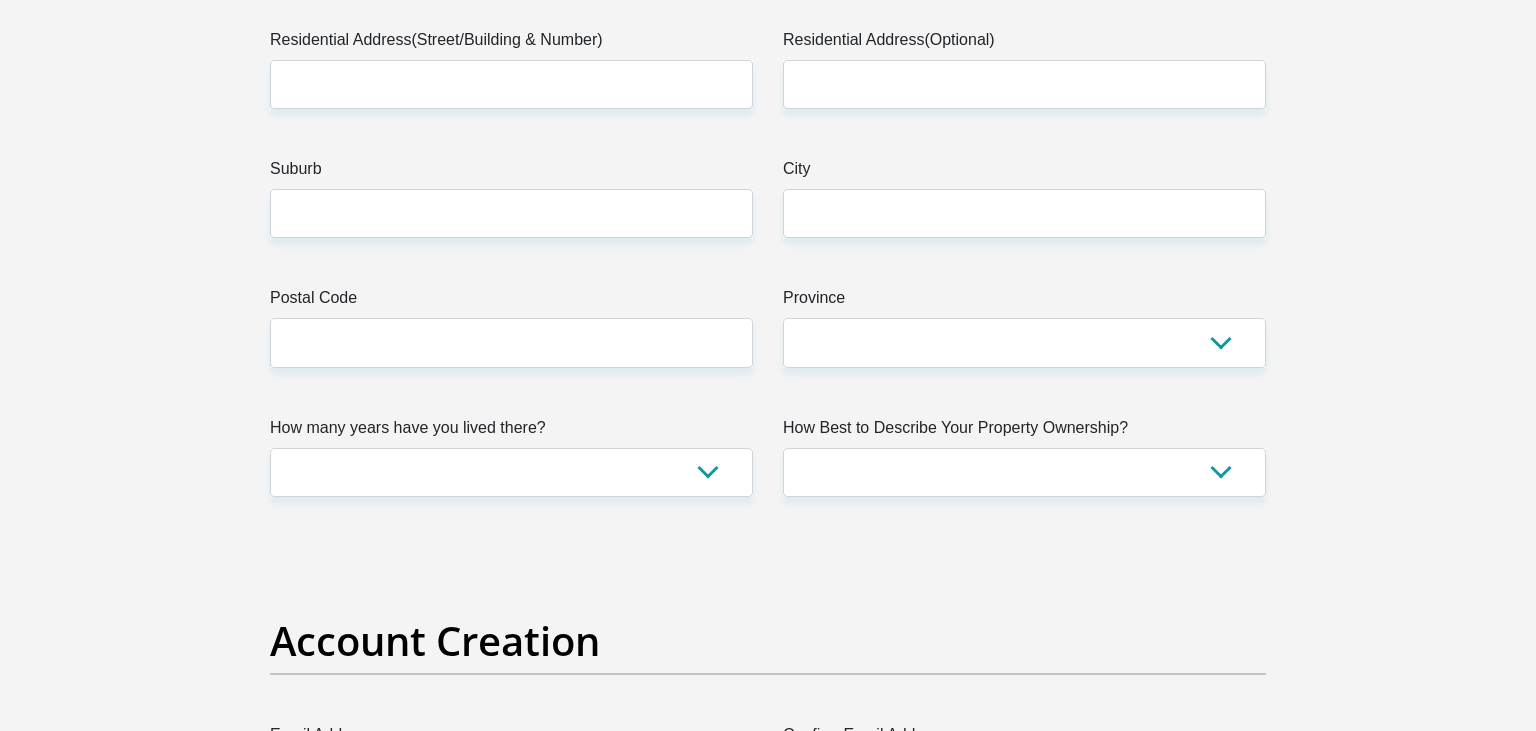scroll, scrollTop: 1094, scrollLeft: 0, axis: vertical 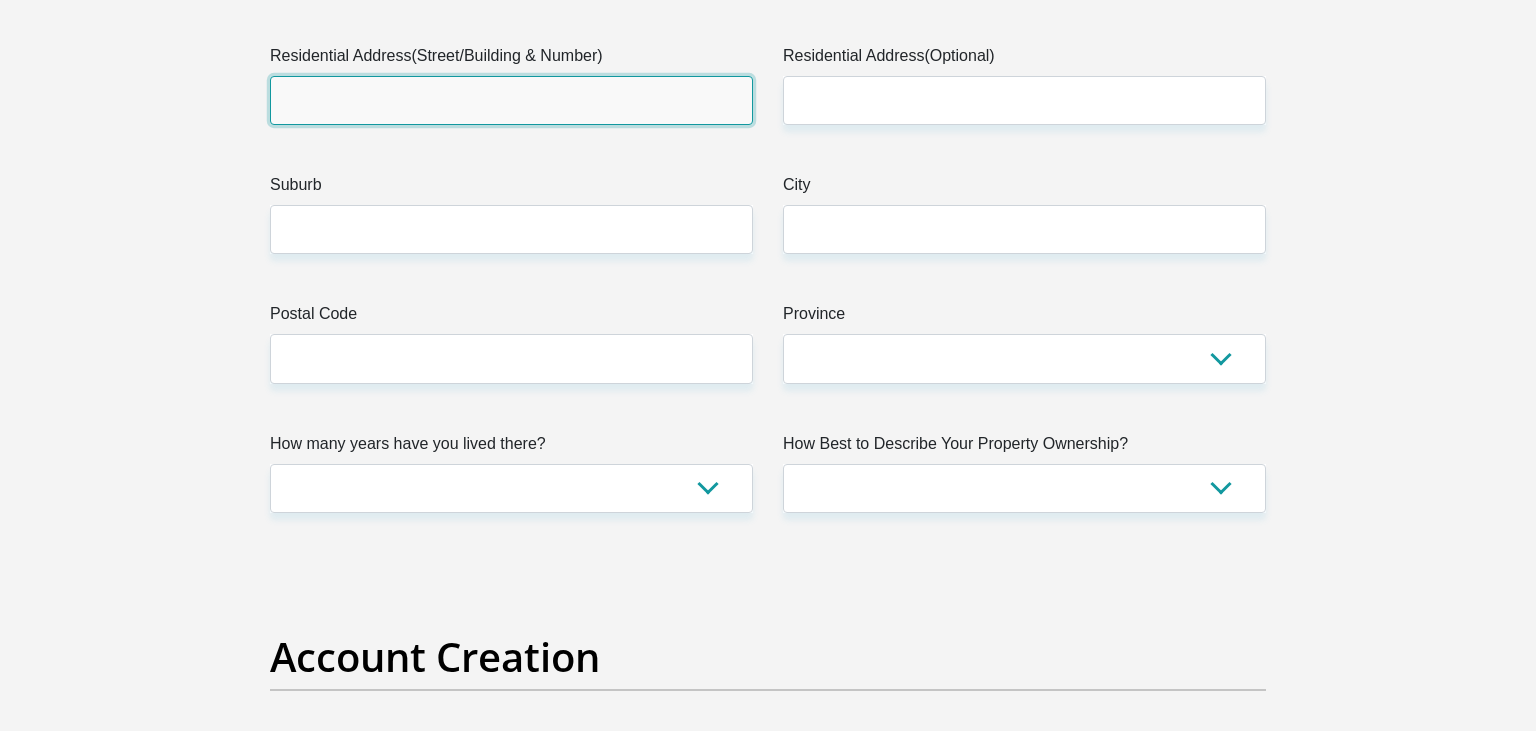 click on "Residential Address(Street/Building & Number)" at bounding box center [511, 100] 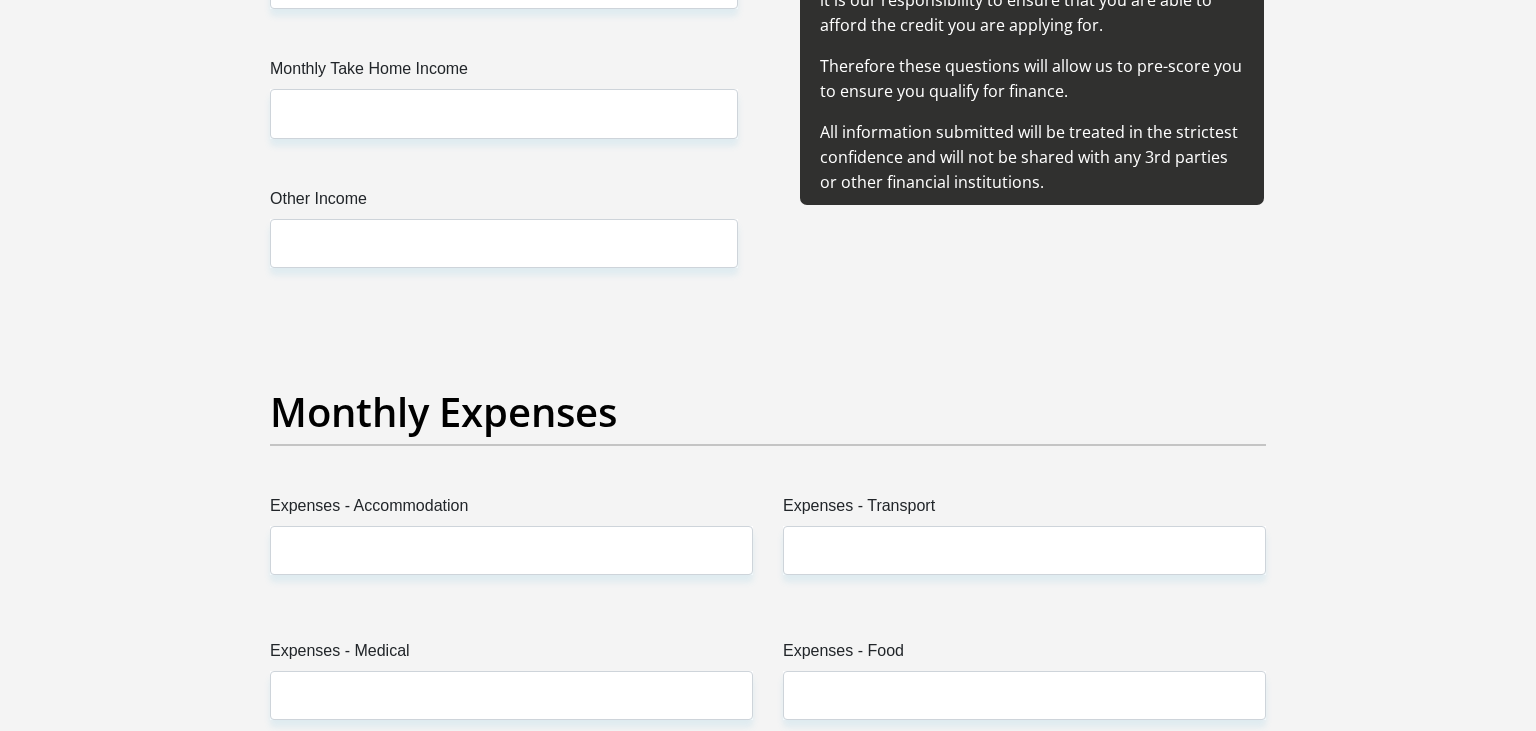 scroll, scrollTop: 2526, scrollLeft: 0, axis: vertical 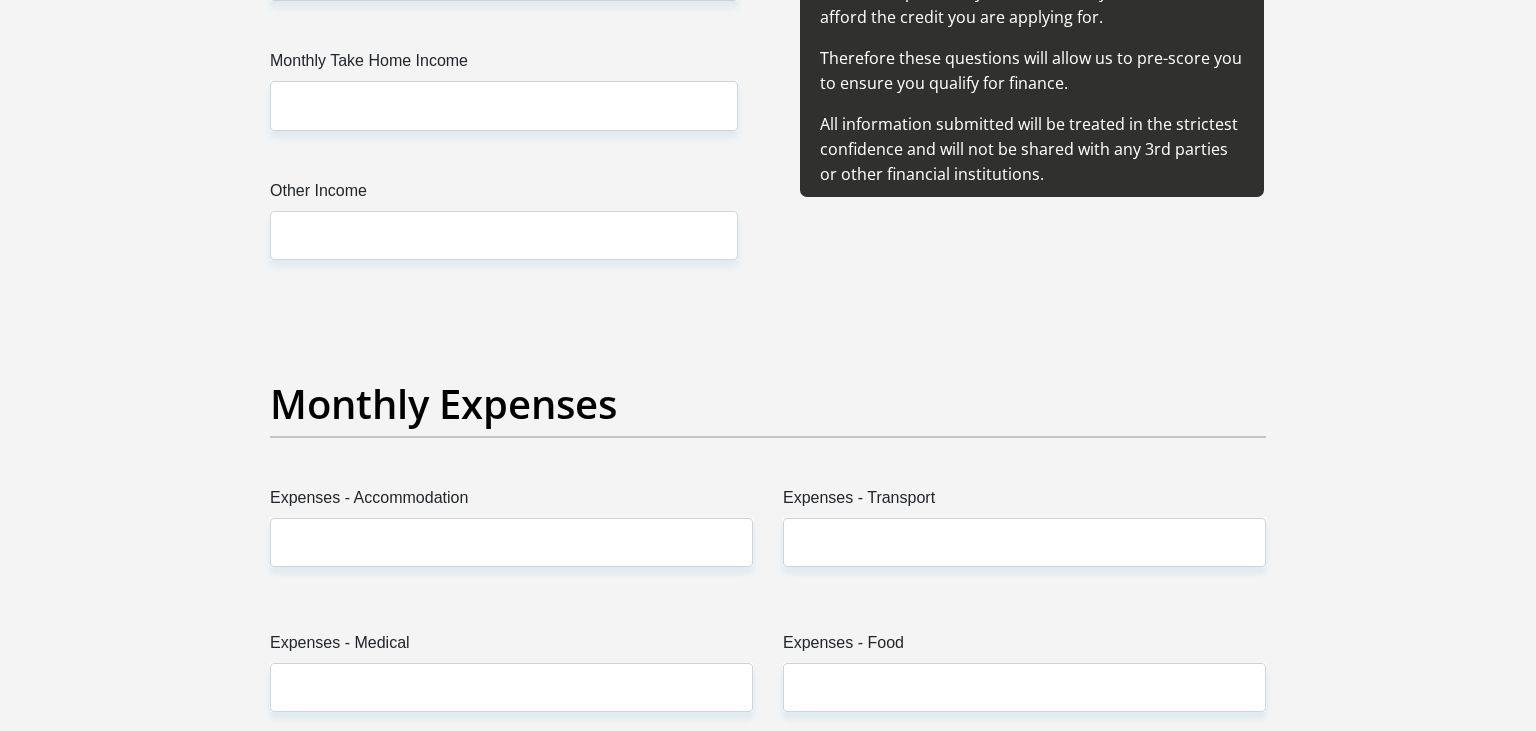 click on "Monthly Expenses" at bounding box center [768, 404] 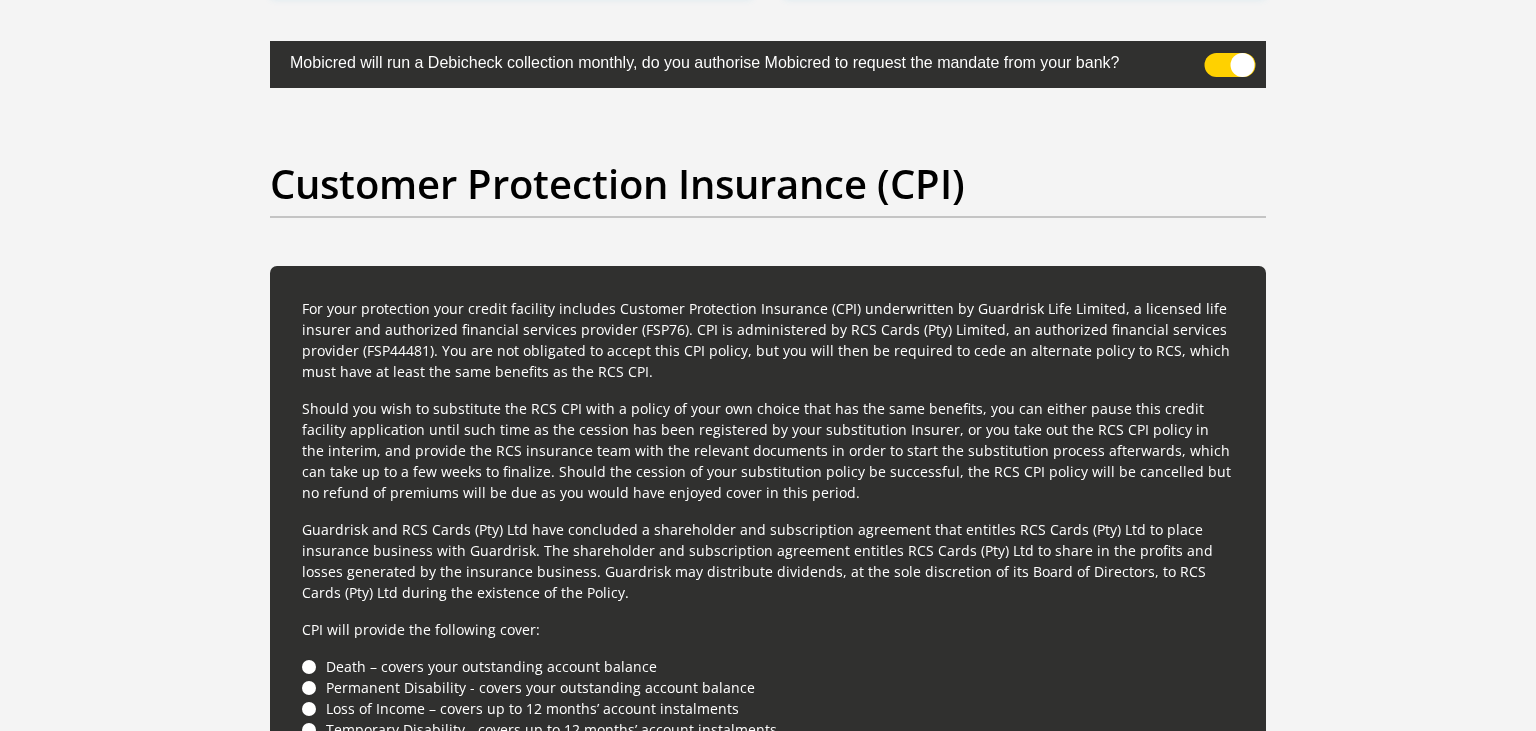 scroll, scrollTop: 5104, scrollLeft: 0, axis: vertical 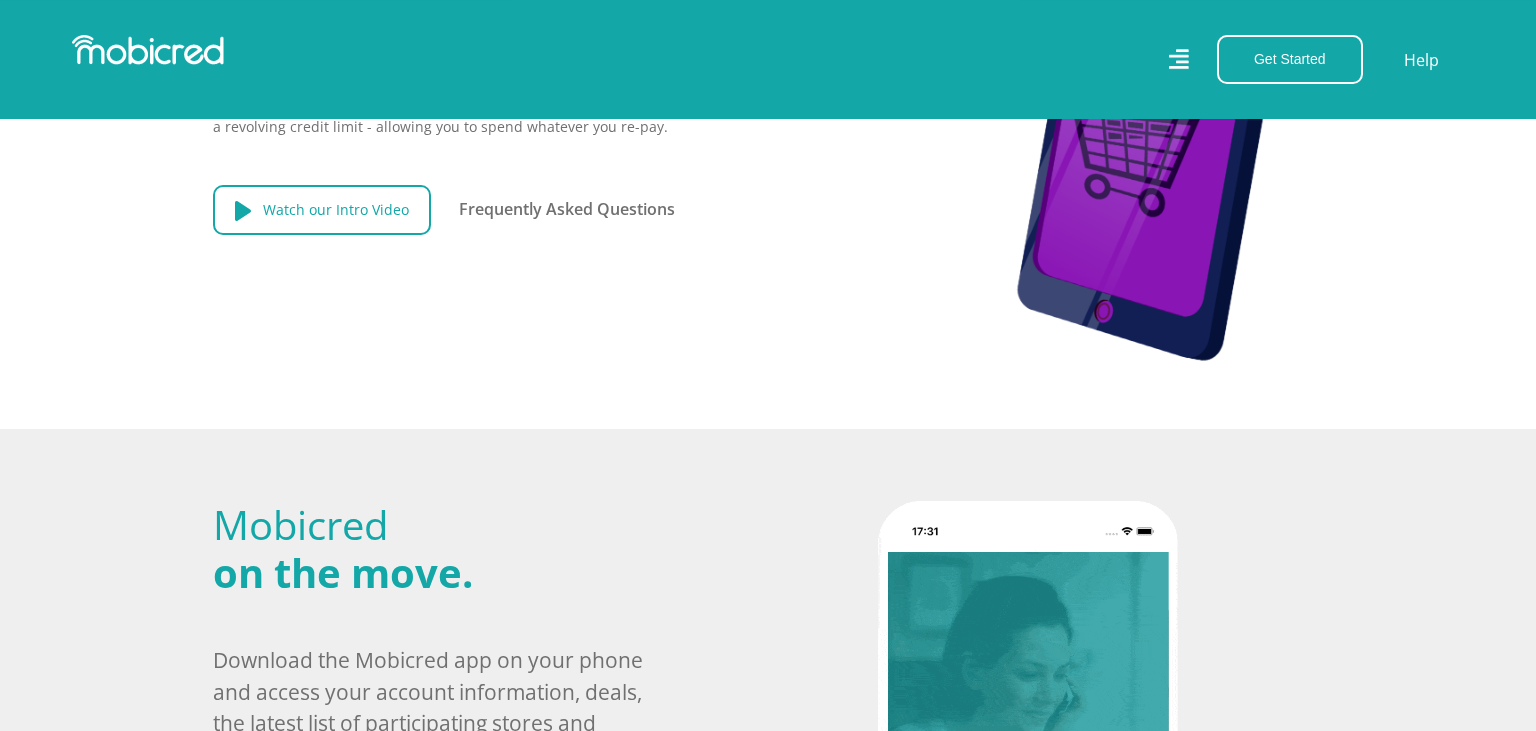 click on "Watch our Intro Video" at bounding box center (322, 210) 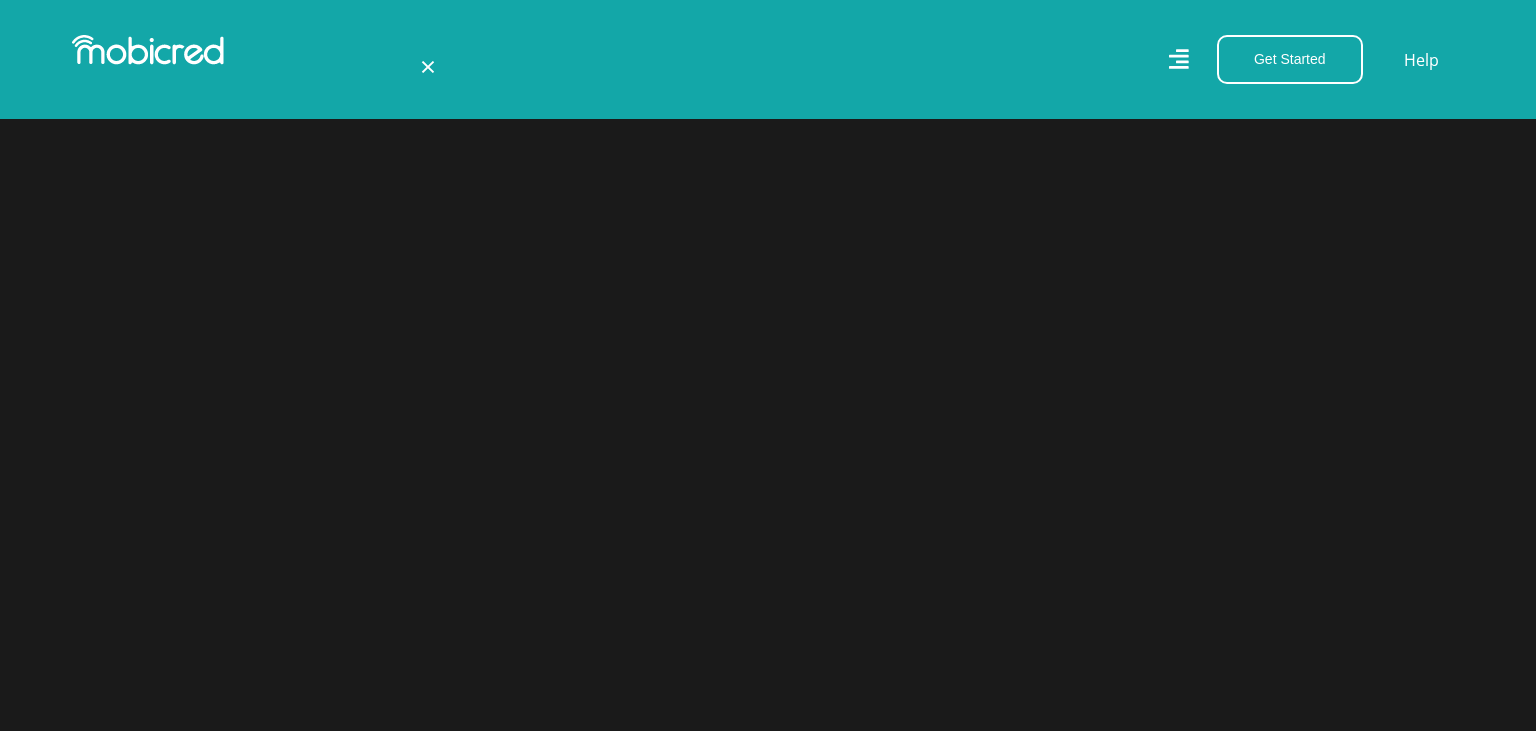 scroll 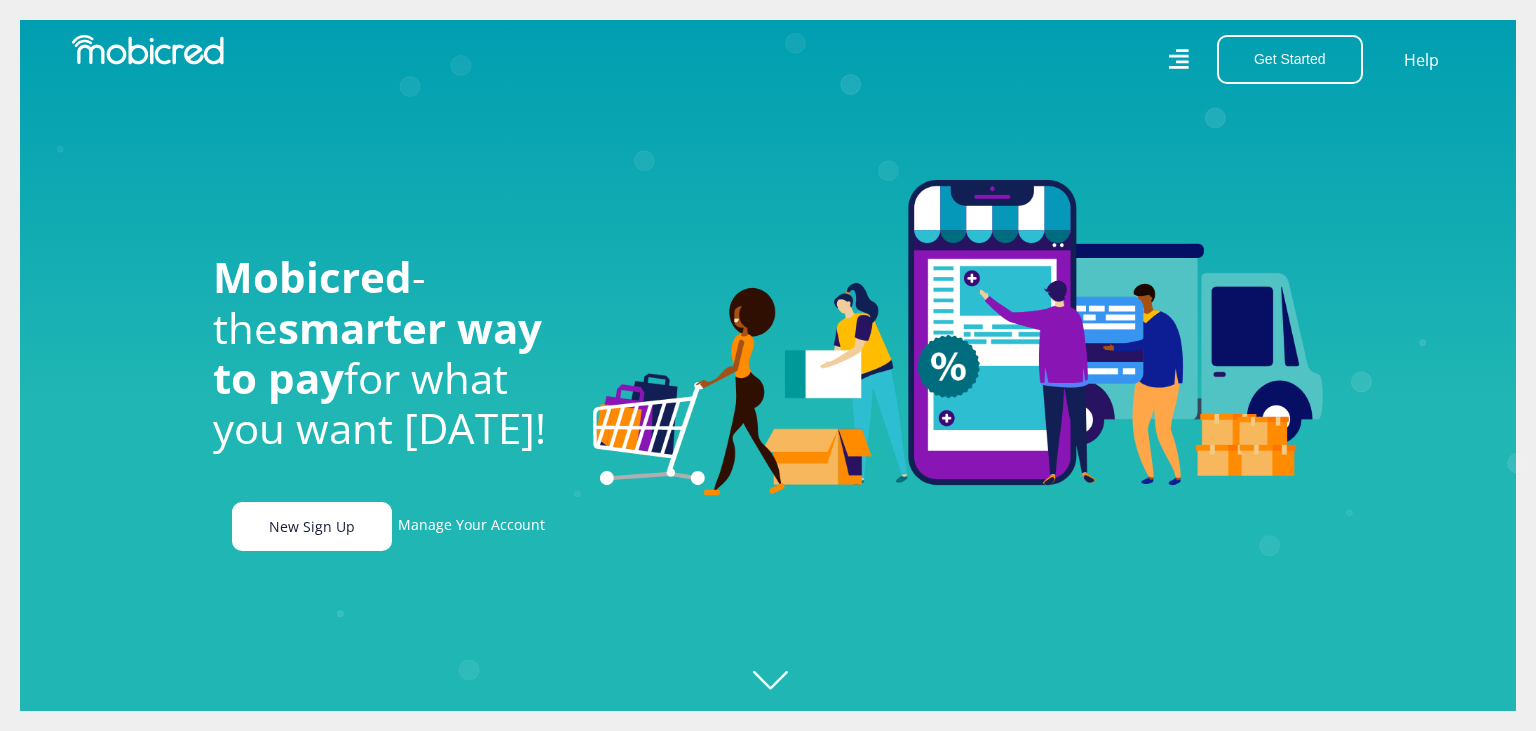click on "New Sign Up" at bounding box center (312, 526) 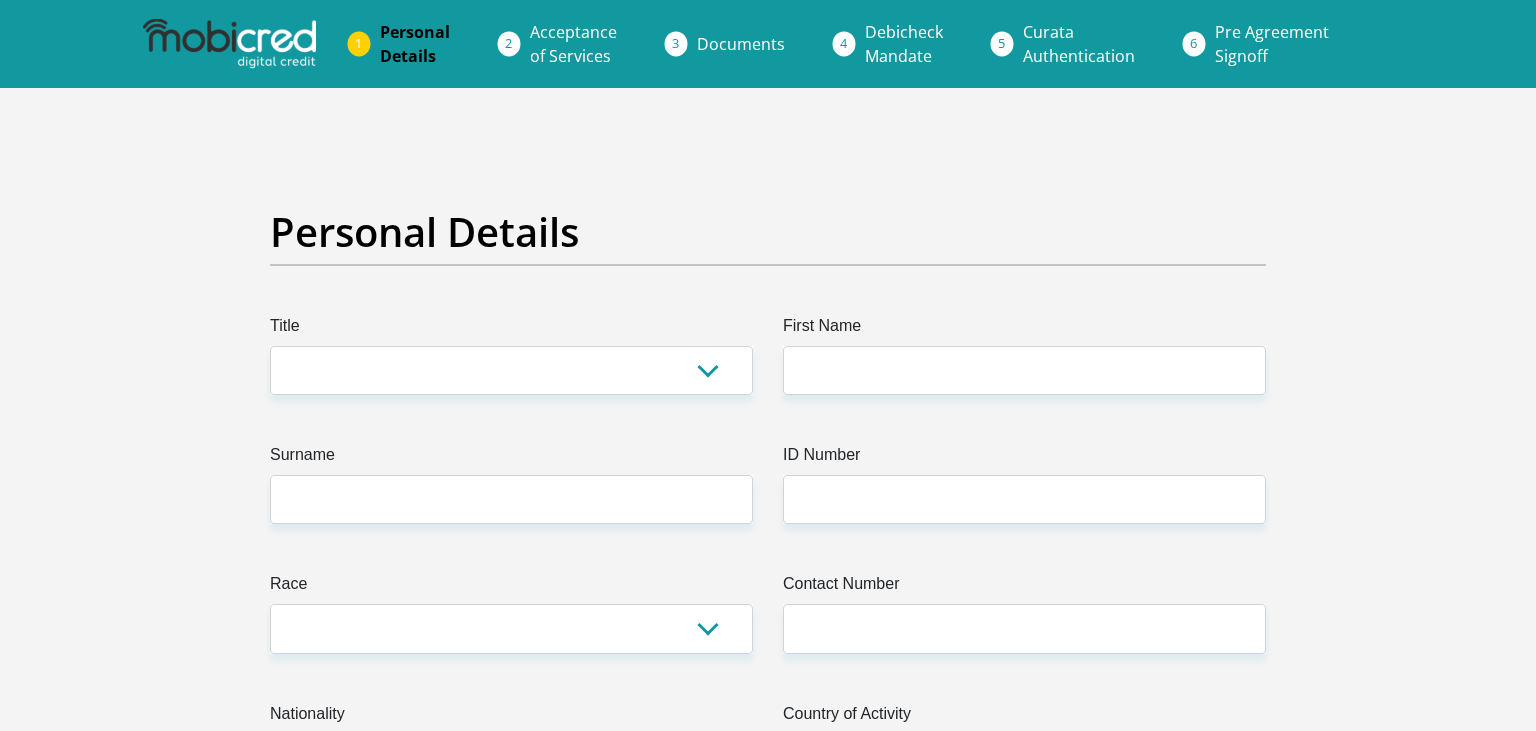 scroll, scrollTop: 0, scrollLeft: 0, axis: both 